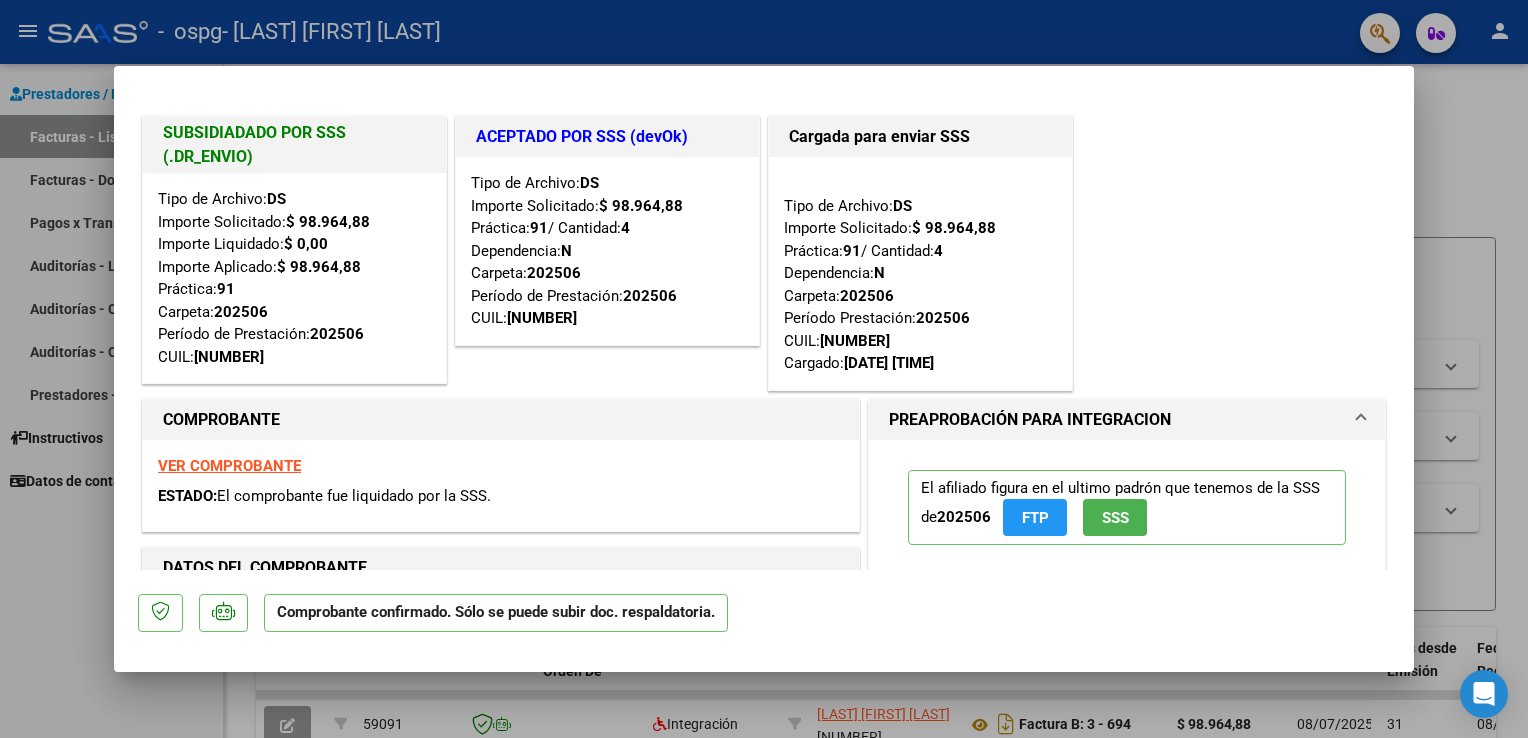 scroll, scrollTop: 0, scrollLeft: 0, axis: both 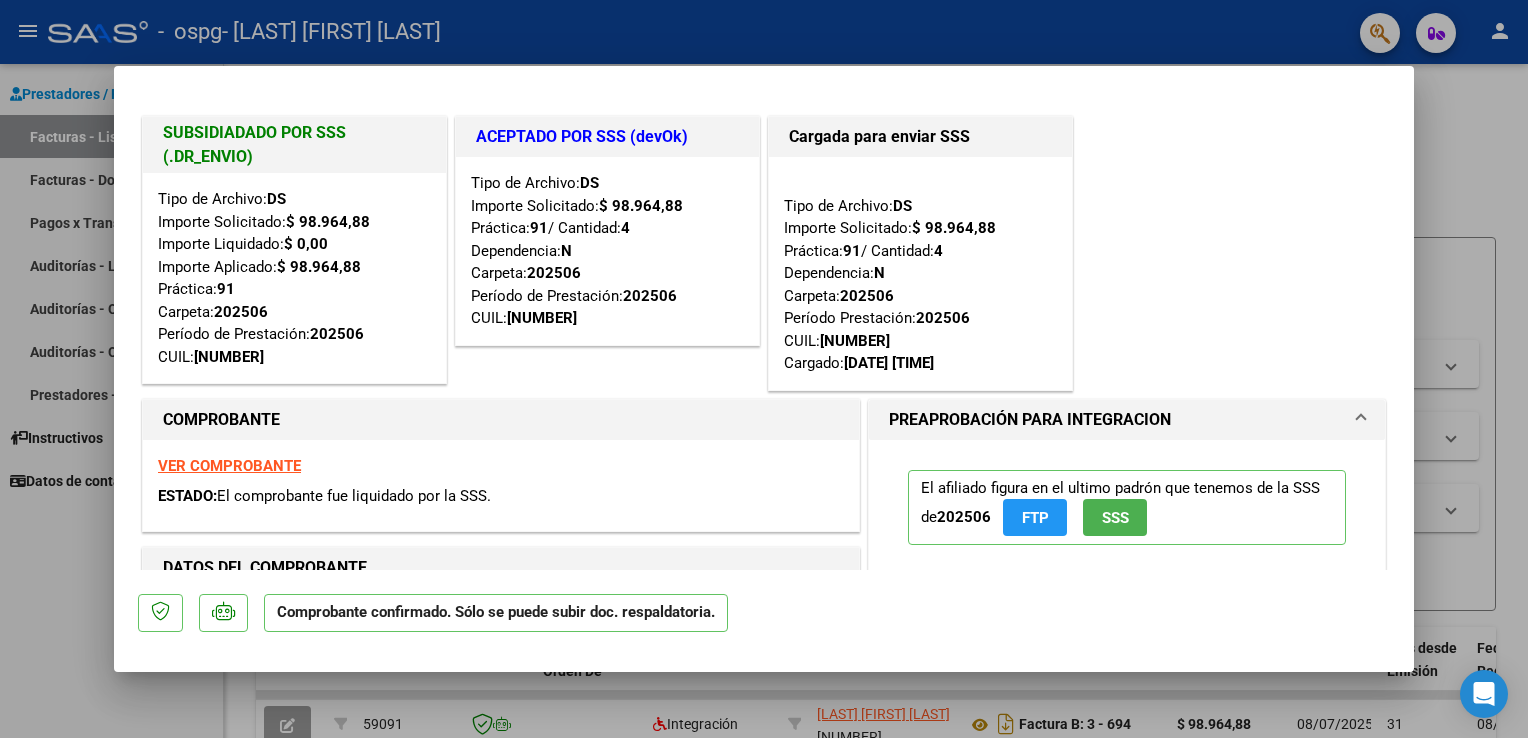 type 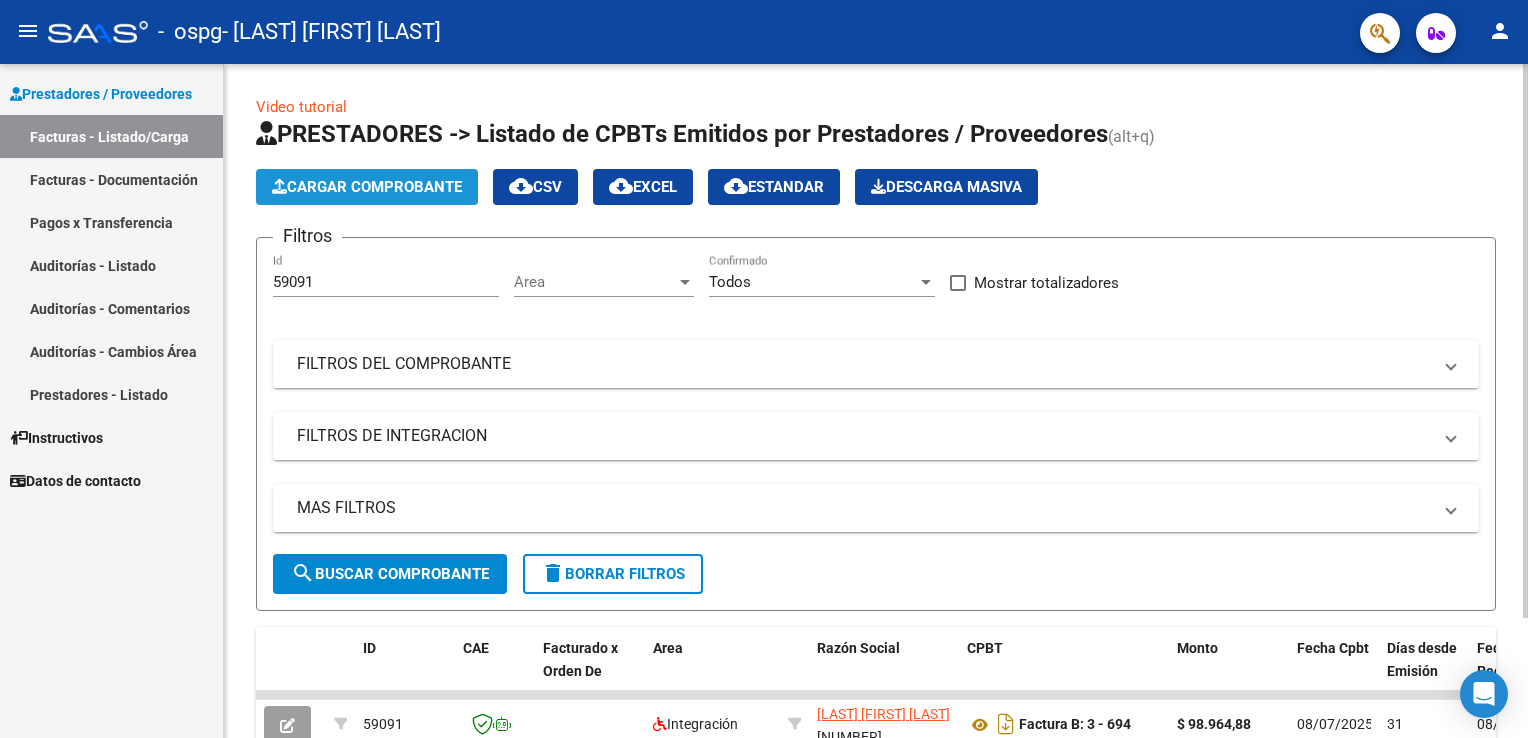 click on "Cargar Comprobante" 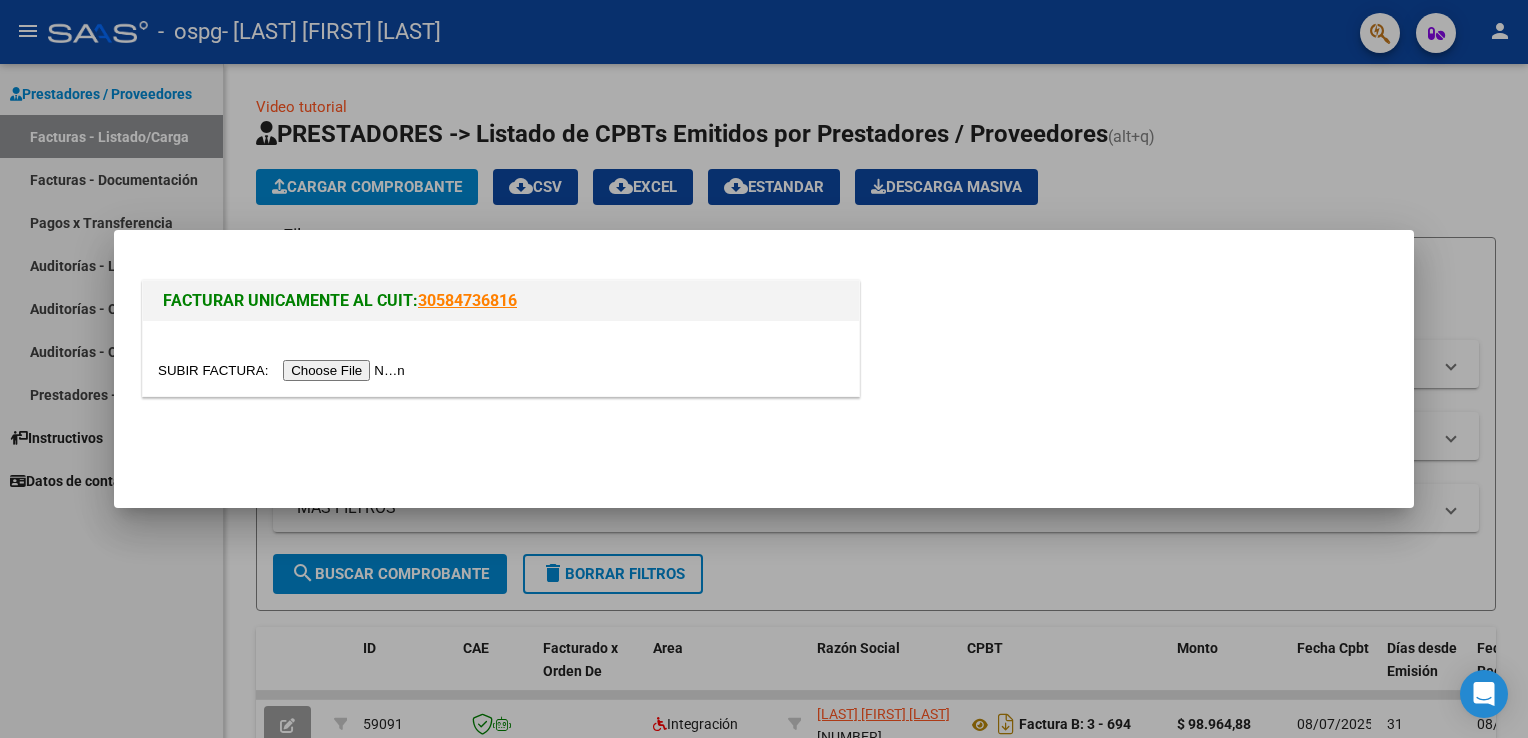 click at bounding box center (284, 370) 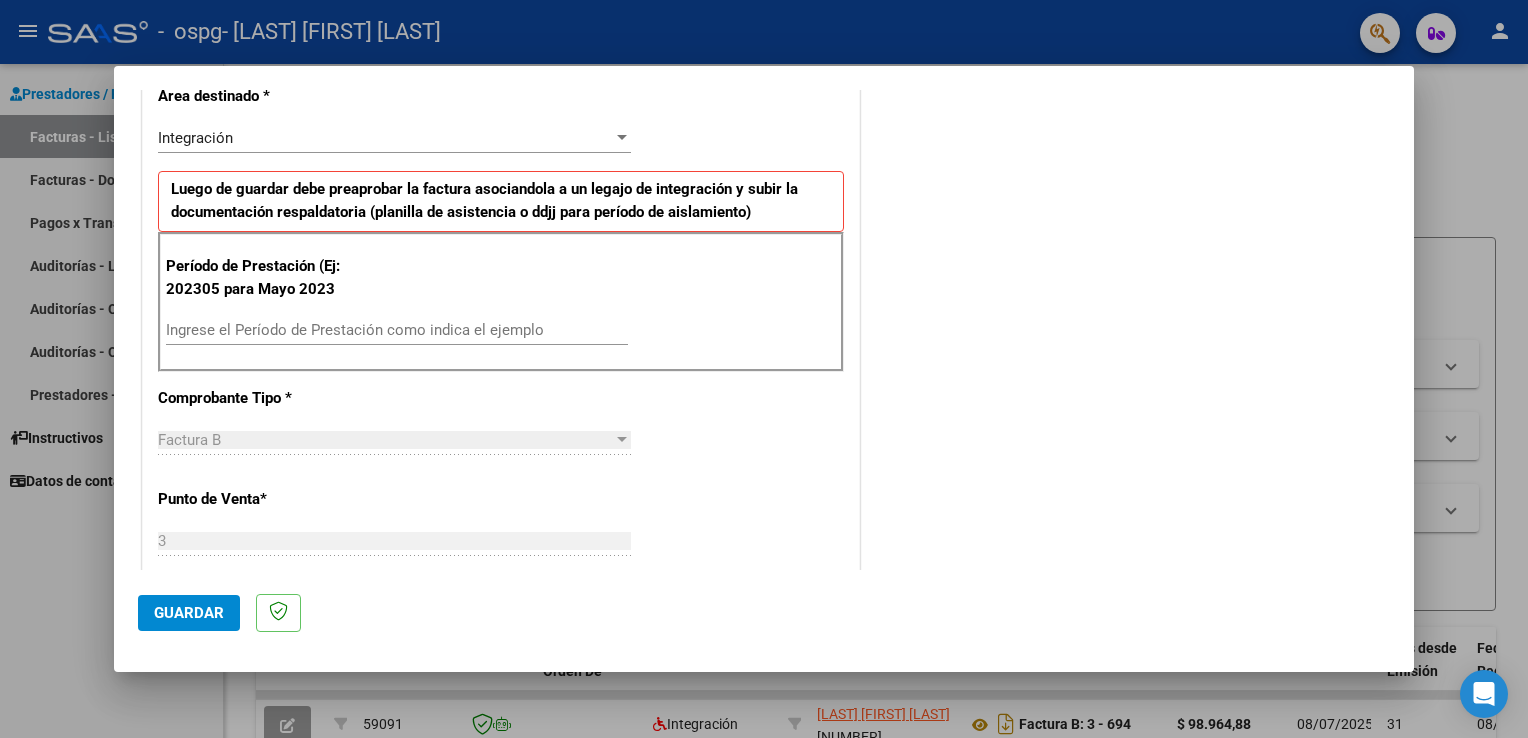 scroll, scrollTop: 440, scrollLeft: 0, axis: vertical 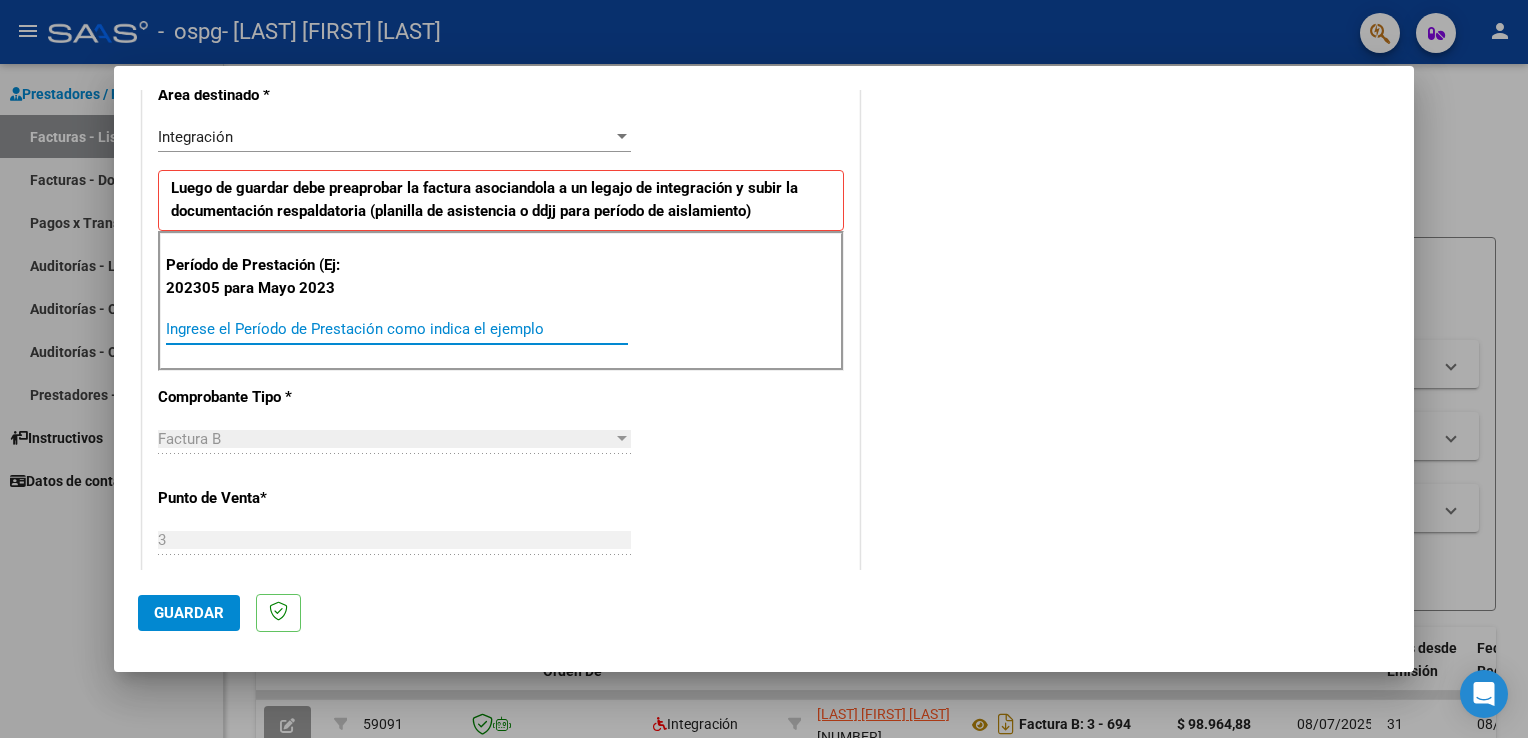 click on "Ingrese el Período de Prestación como indica el ejemplo" at bounding box center (397, 329) 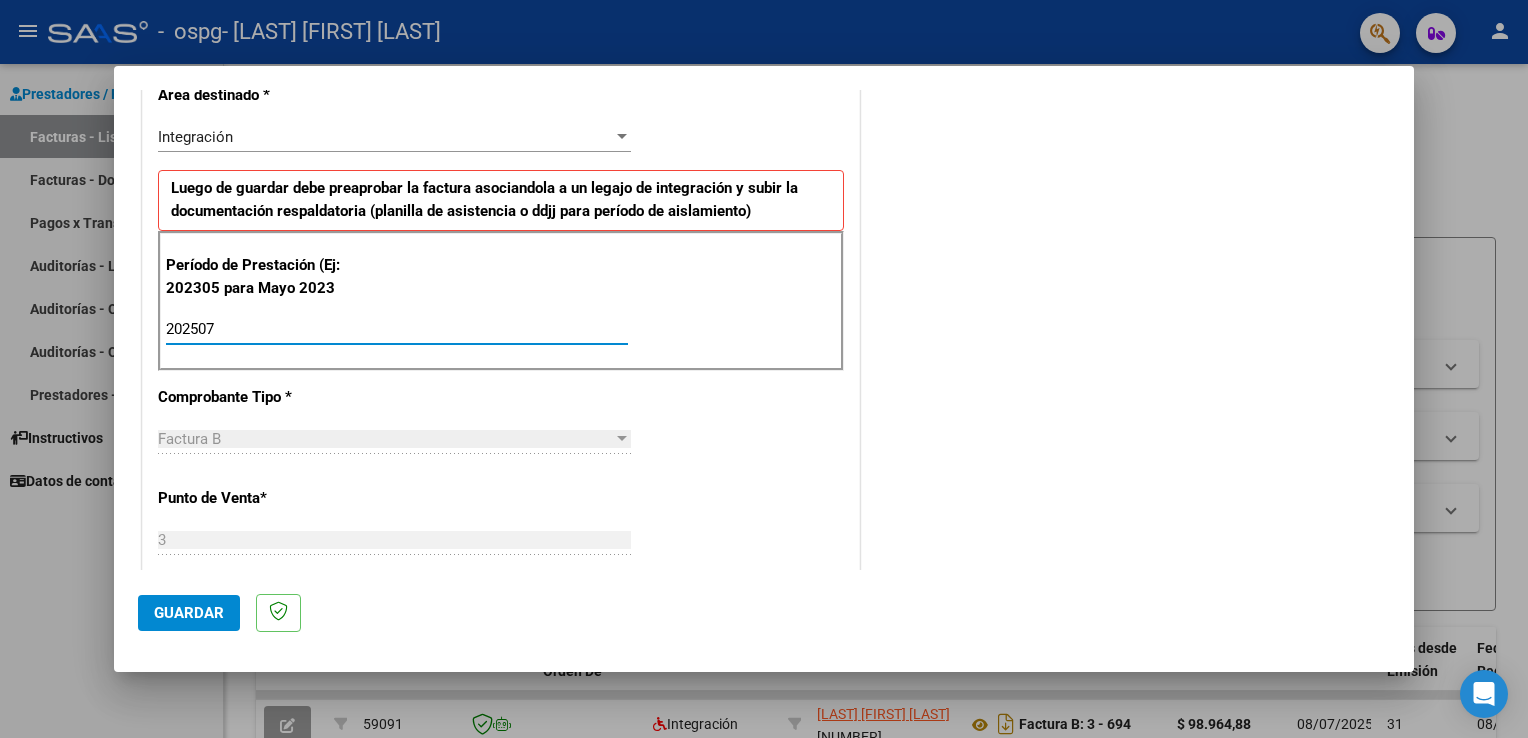 type on "202507" 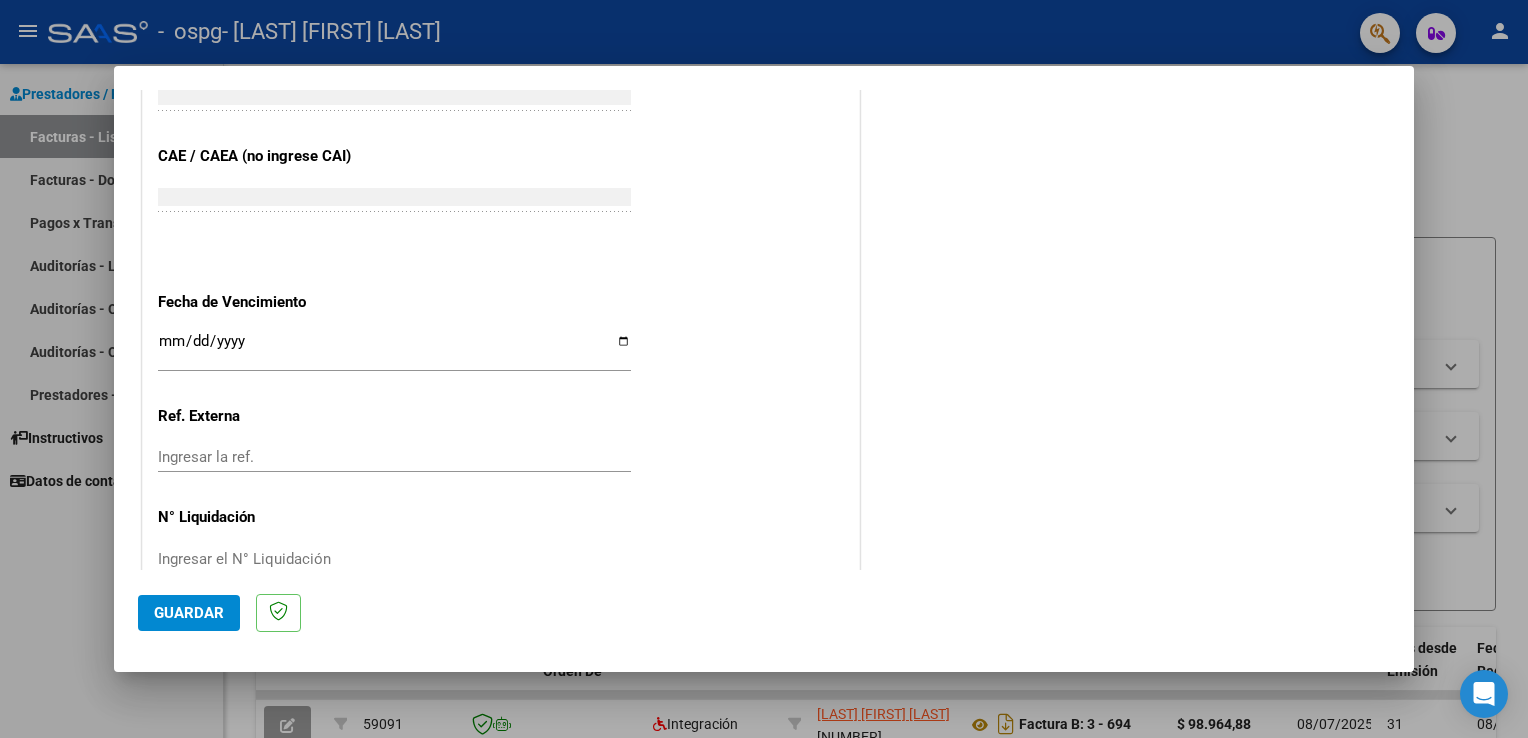 scroll, scrollTop: 1240, scrollLeft: 0, axis: vertical 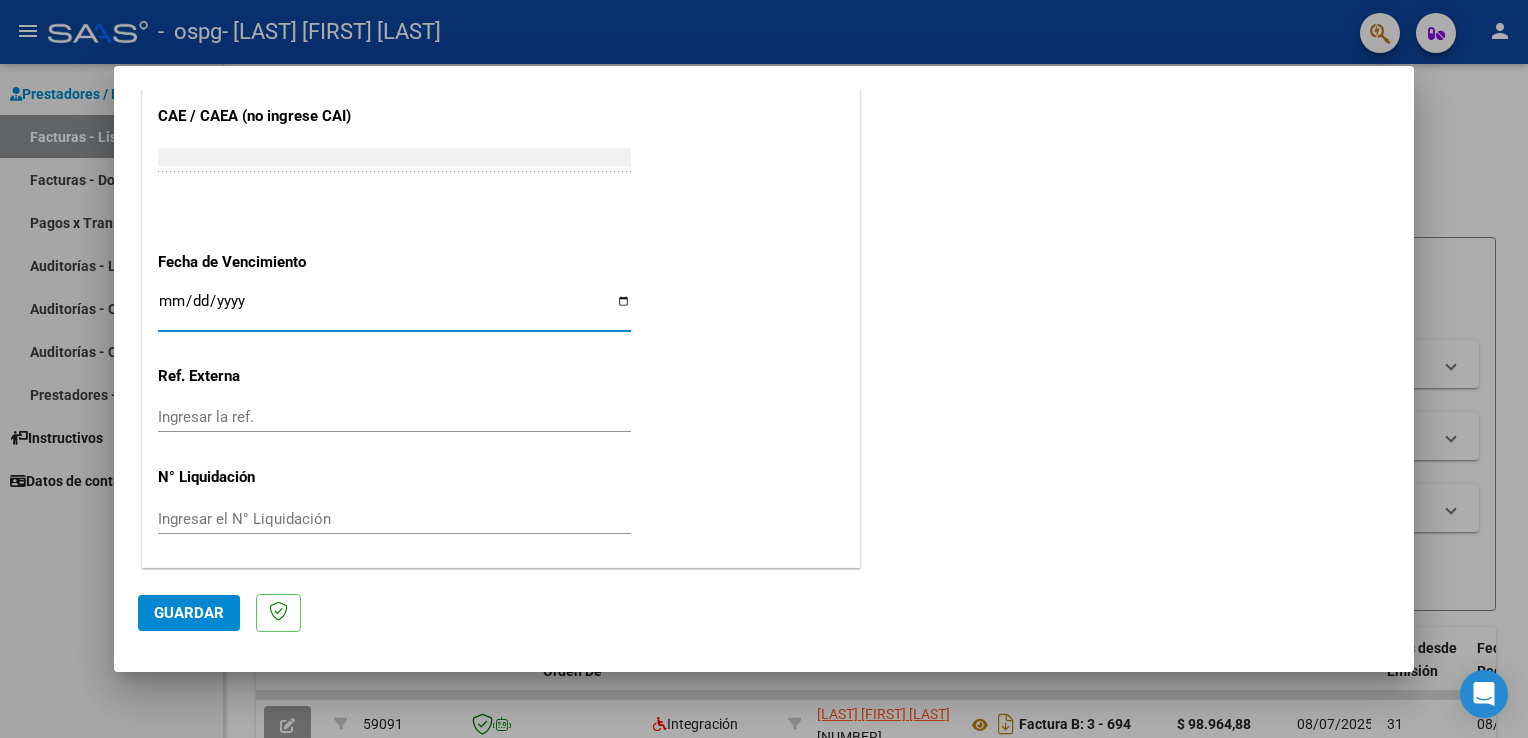 click on "Ingresar la fecha" at bounding box center (394, 309) 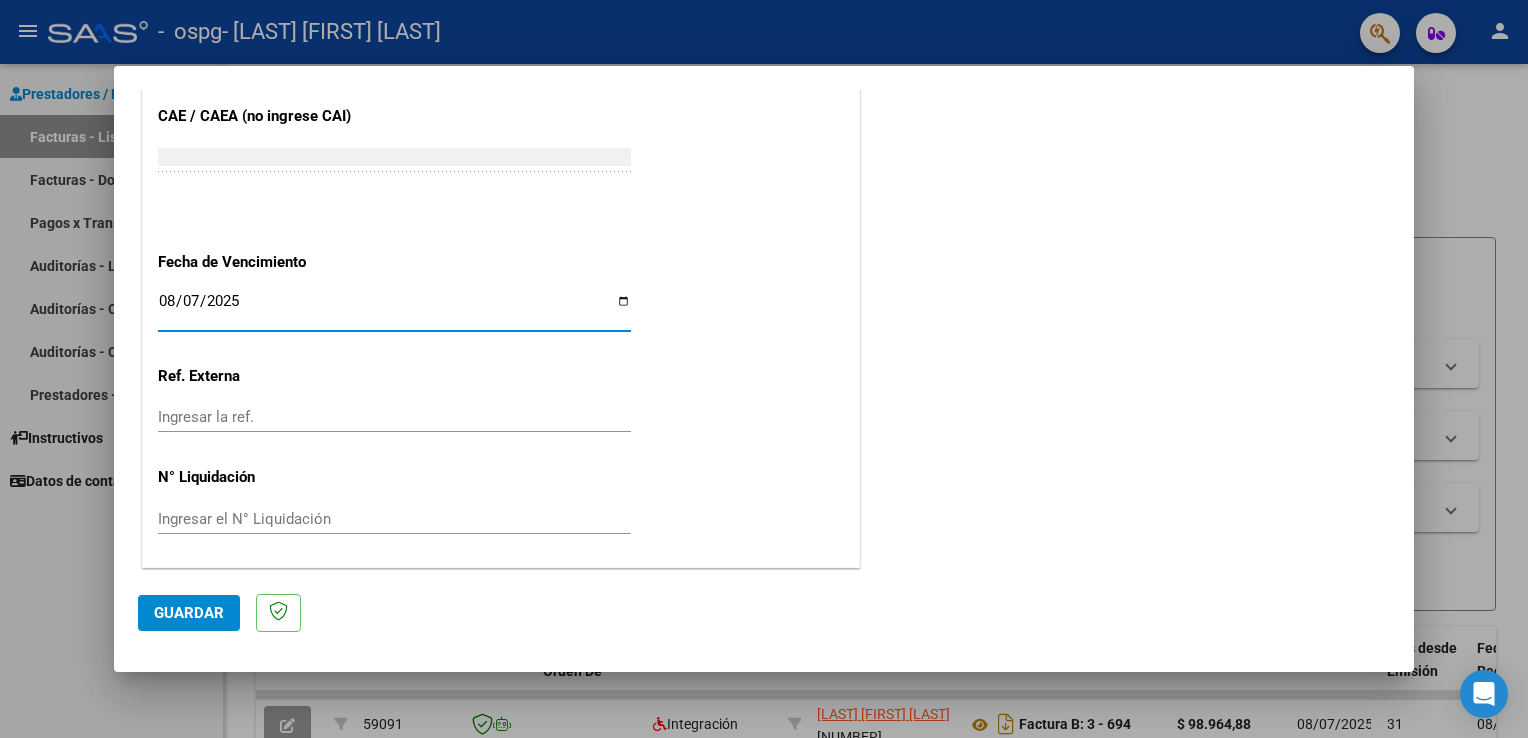 type on "2025-08-07" 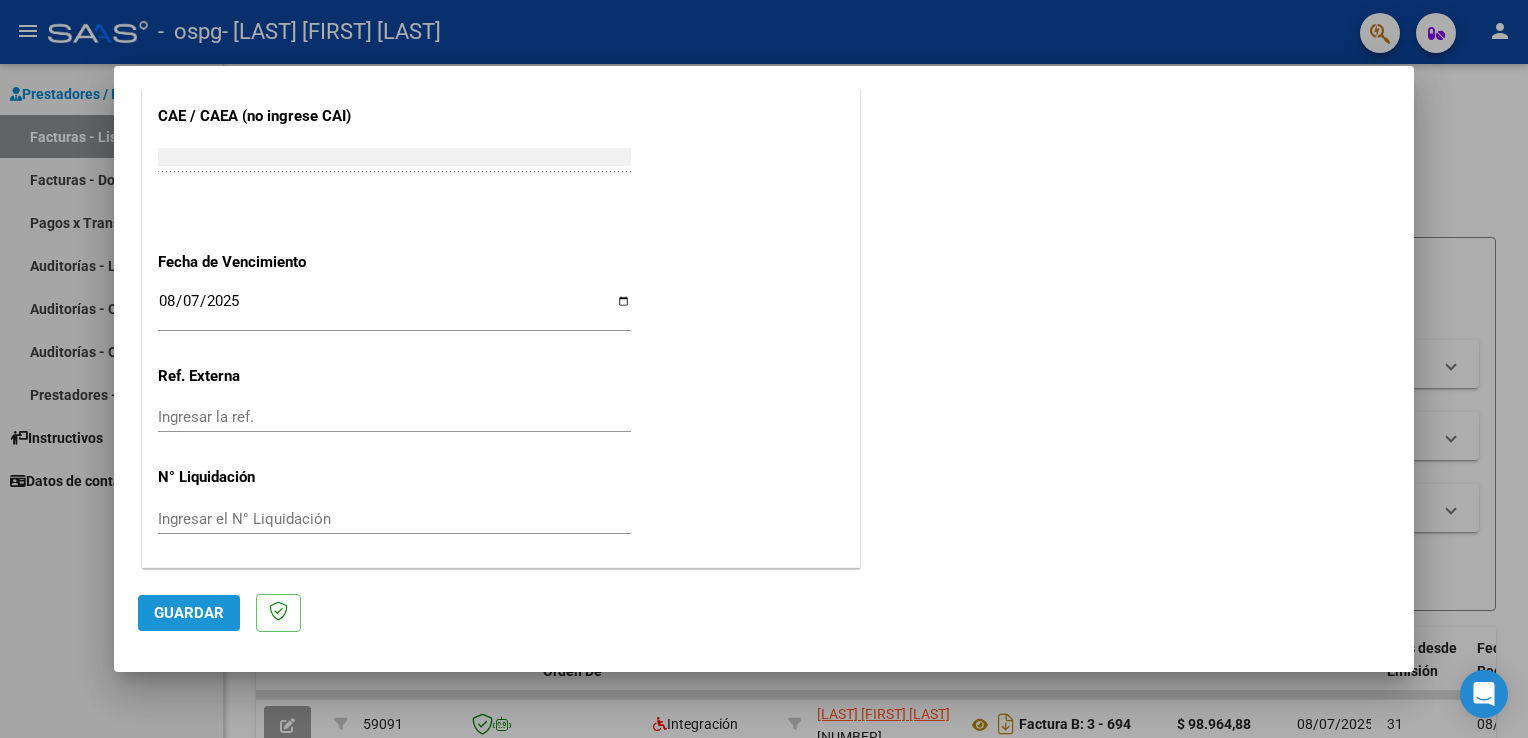 click on "Guardar" 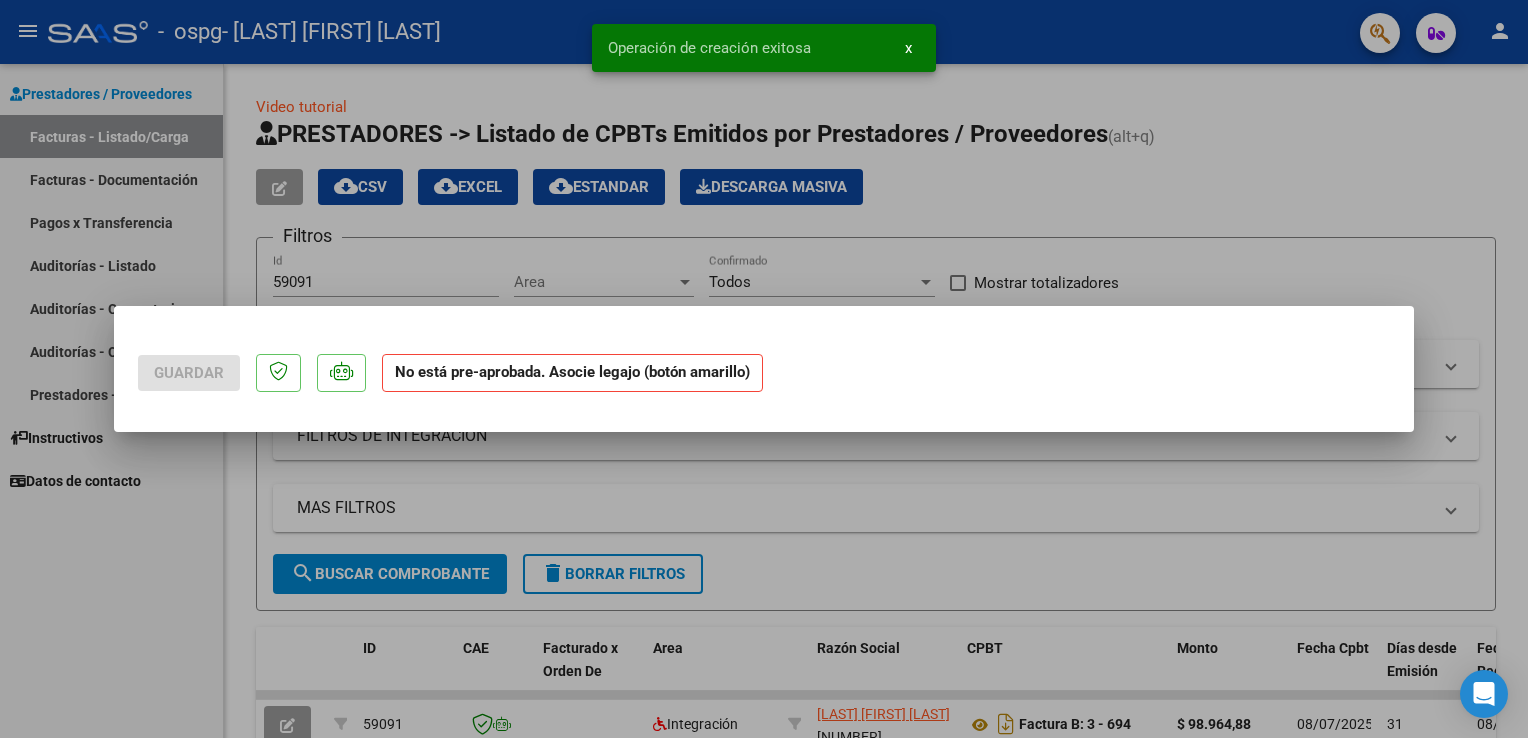 scroll, scrollTop: 0, scrollLeft: 0, axis: both 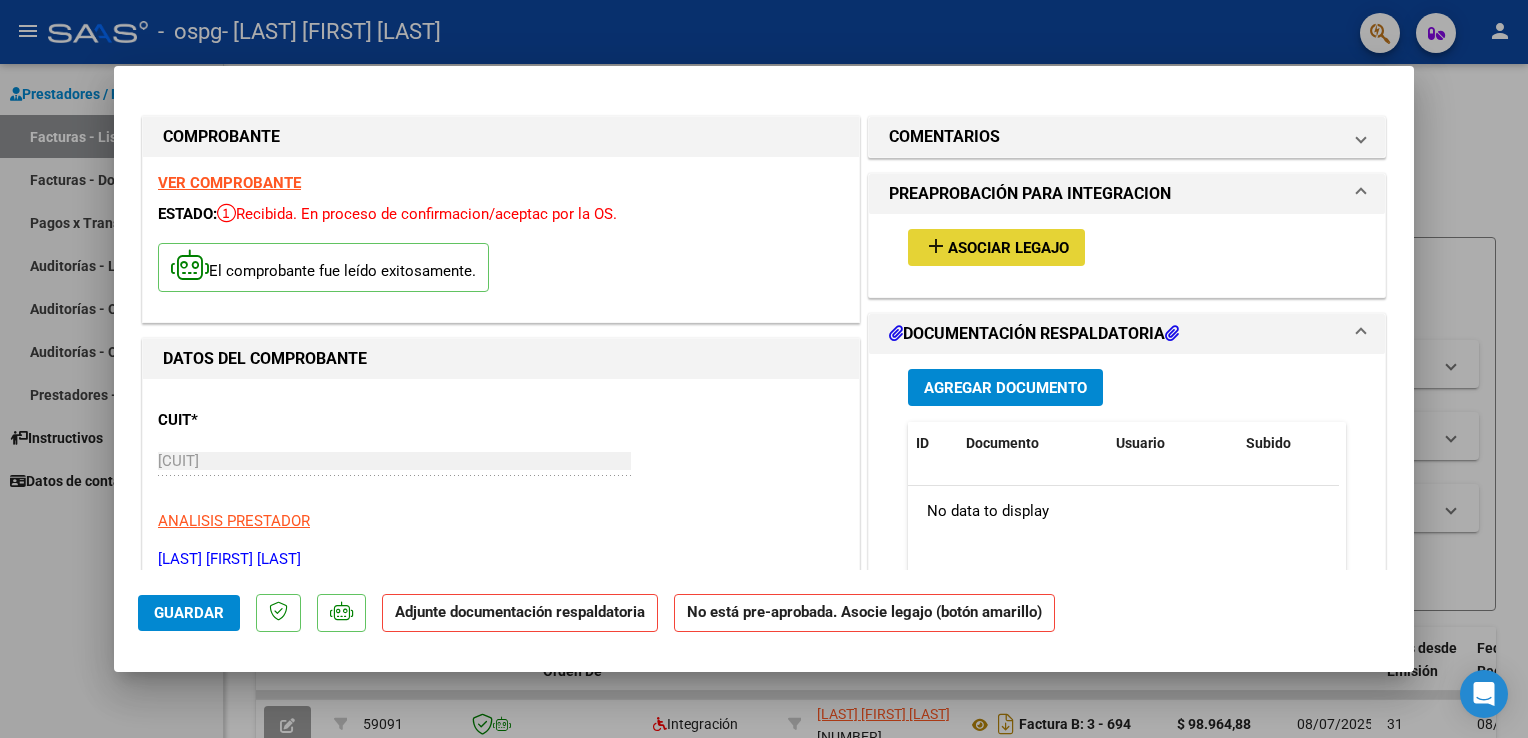 click on "Asociar Legajo" at bounding box center [1008, 248] 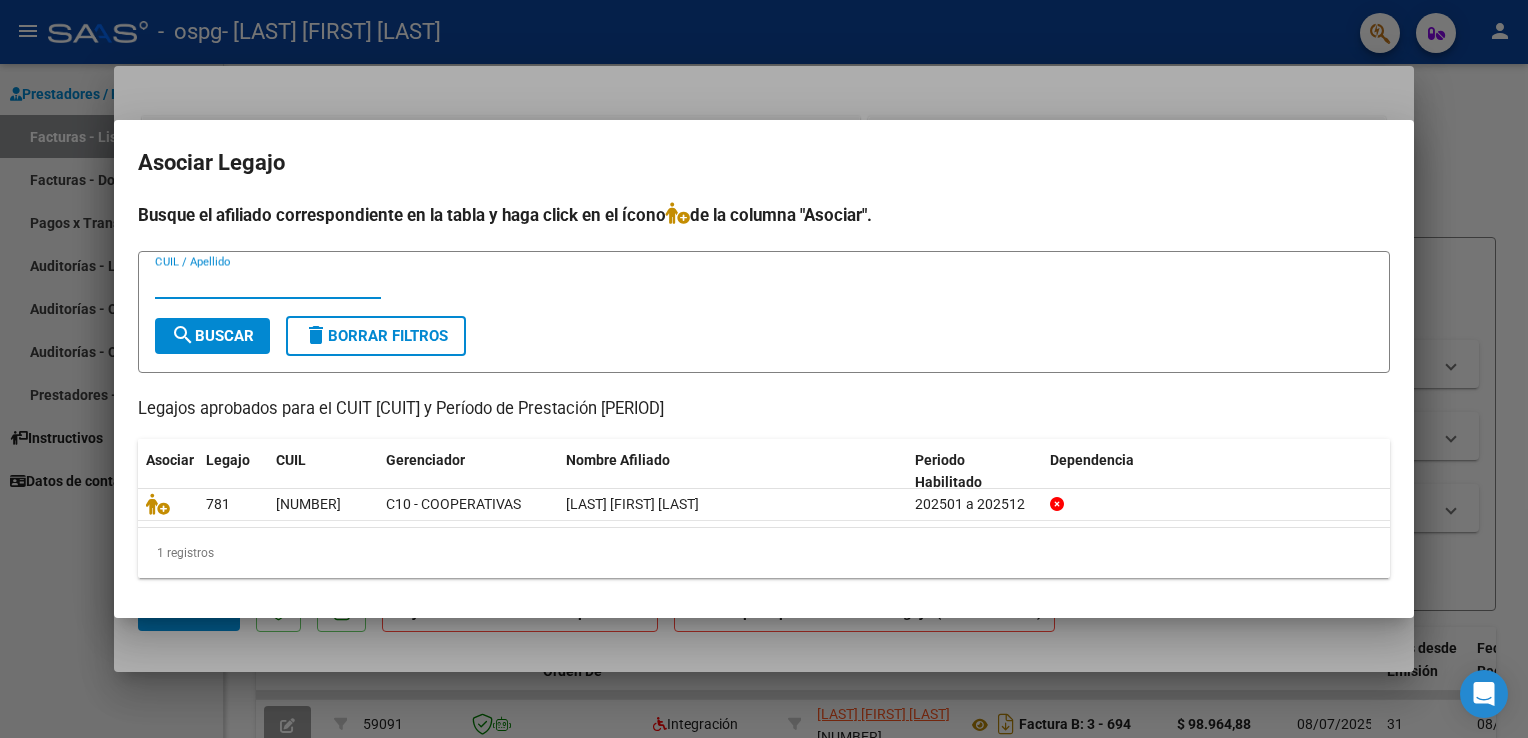 click on "CUIL / Apellido" at bounding box center (268, 283) 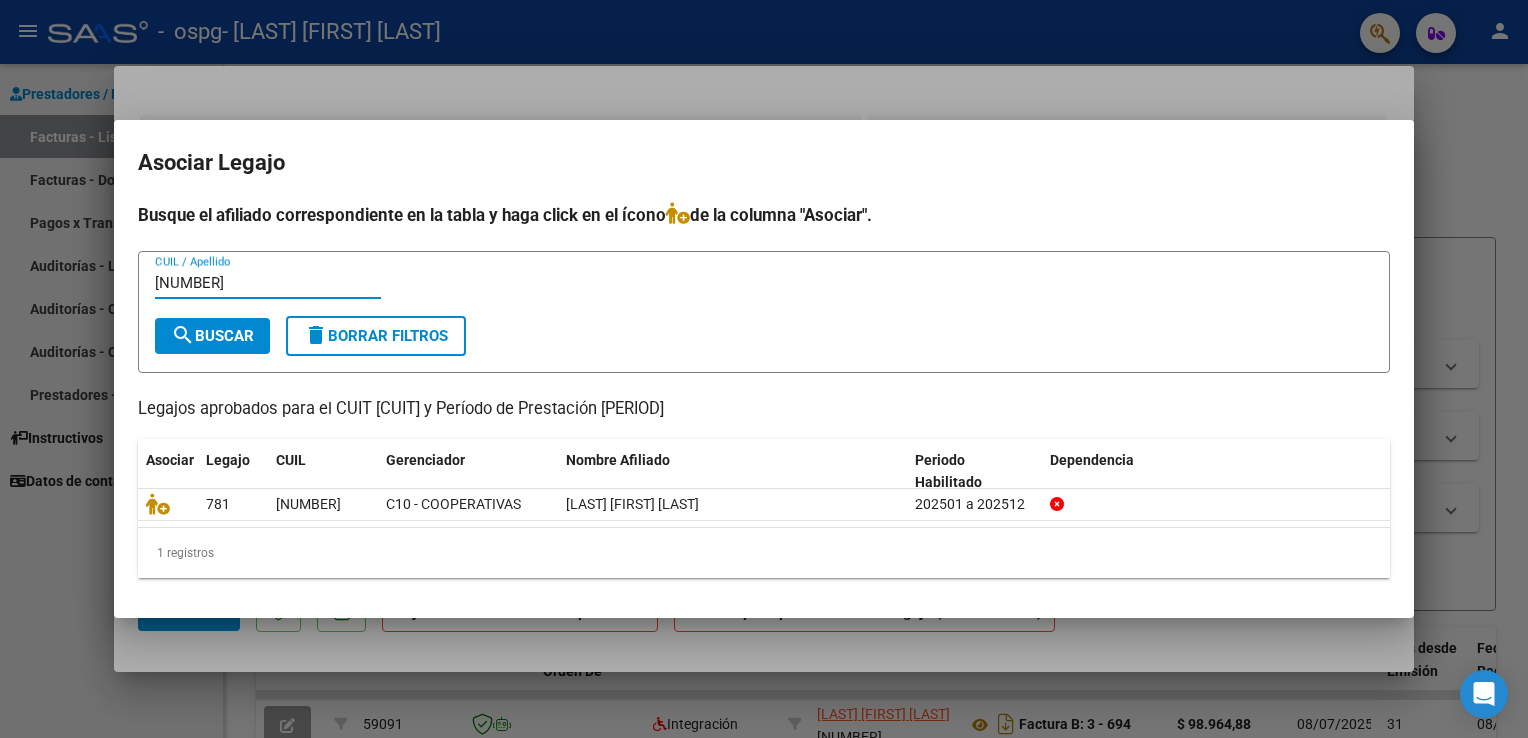 type on "[NUMBER]" 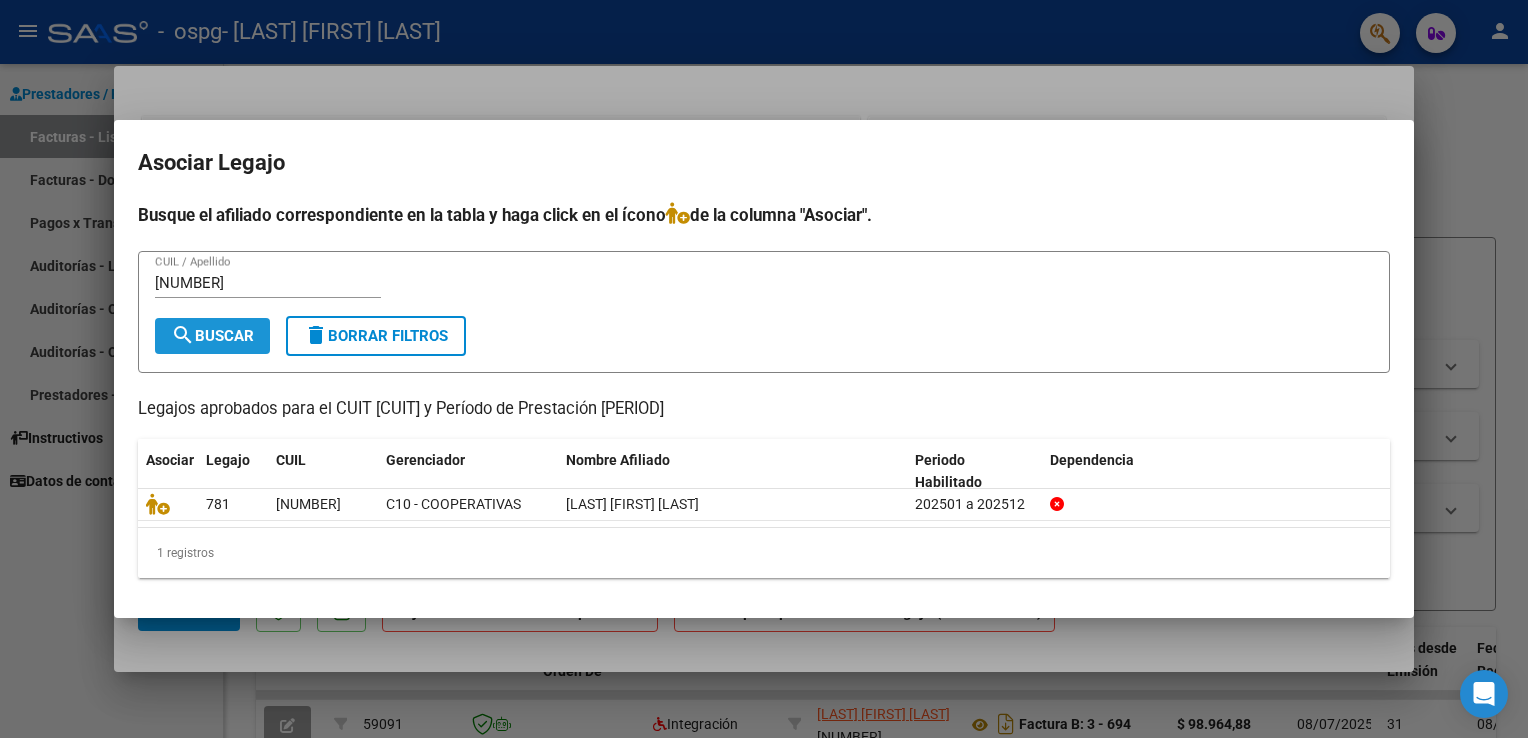 click on "search  Buscar" at bounding box center (212, 336) 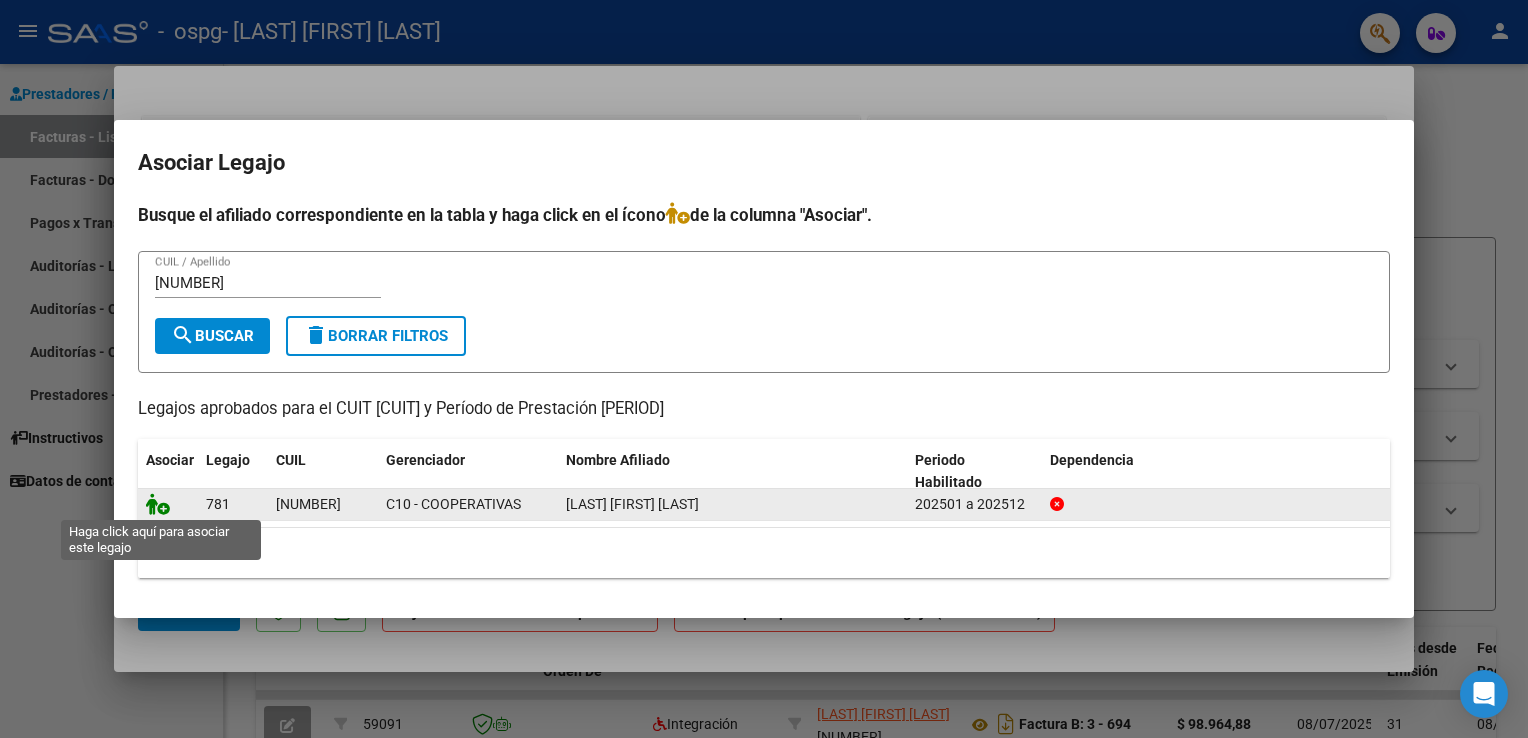 click 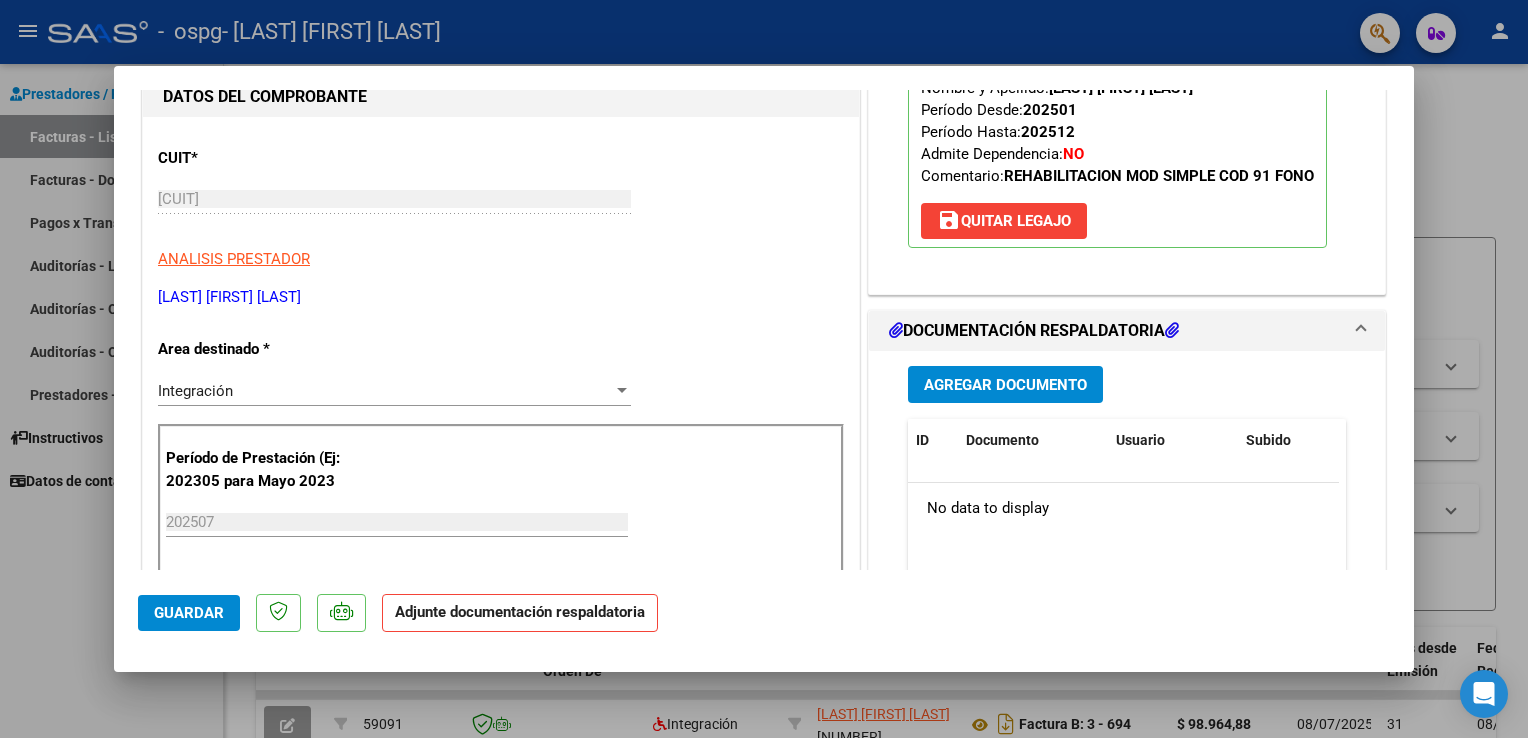 scroll, scrollTop: 280, scrollLeft: 0, axis: vertical 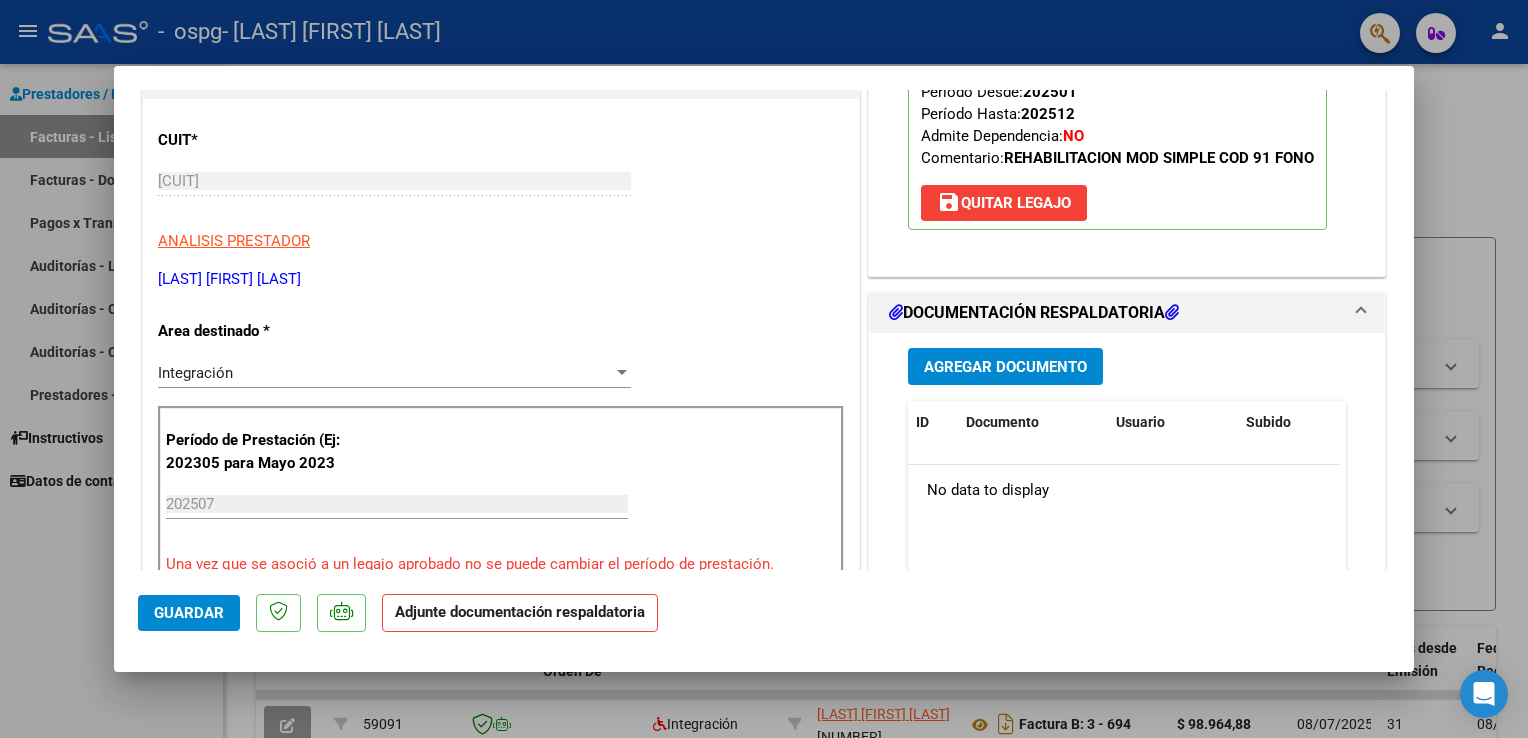 click on "DOCUMENTACIÓN RESPALDATORIA" at bounding box center [1034, 313] 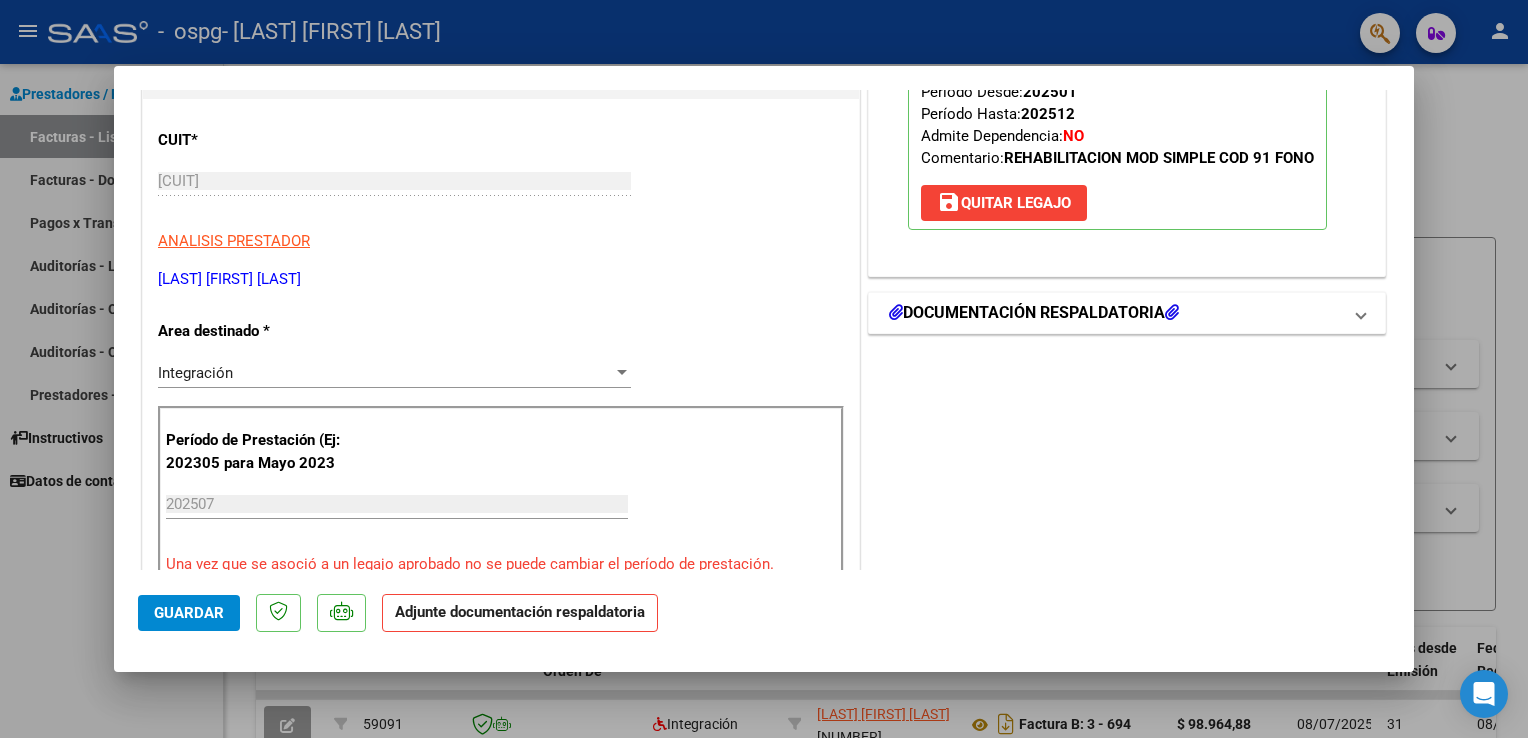 click on "DOCUMENTACIÓN RESPALDATORIA" at bounding box center [1034, 313] 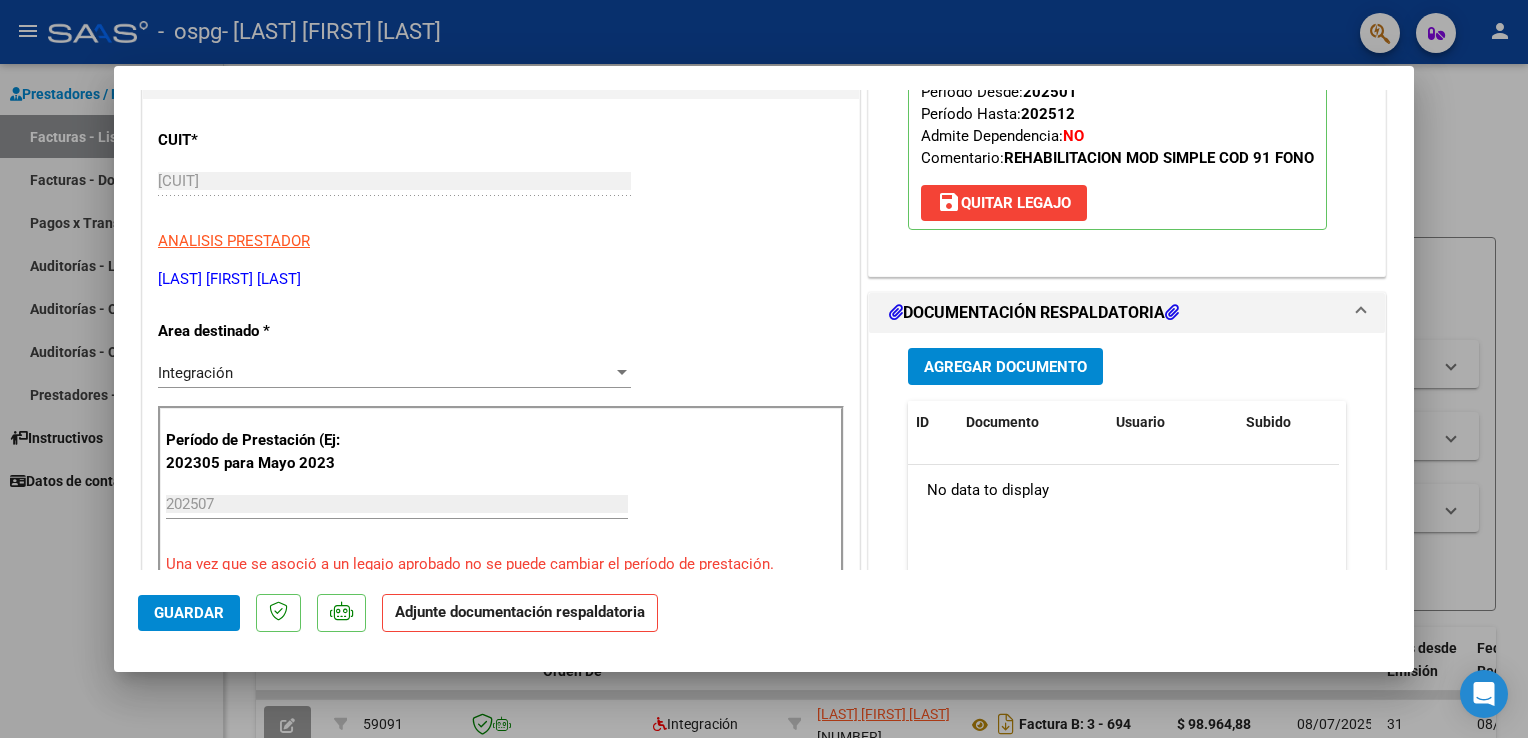 click on "Agregar Documento" at bounding box center [1005, 367] 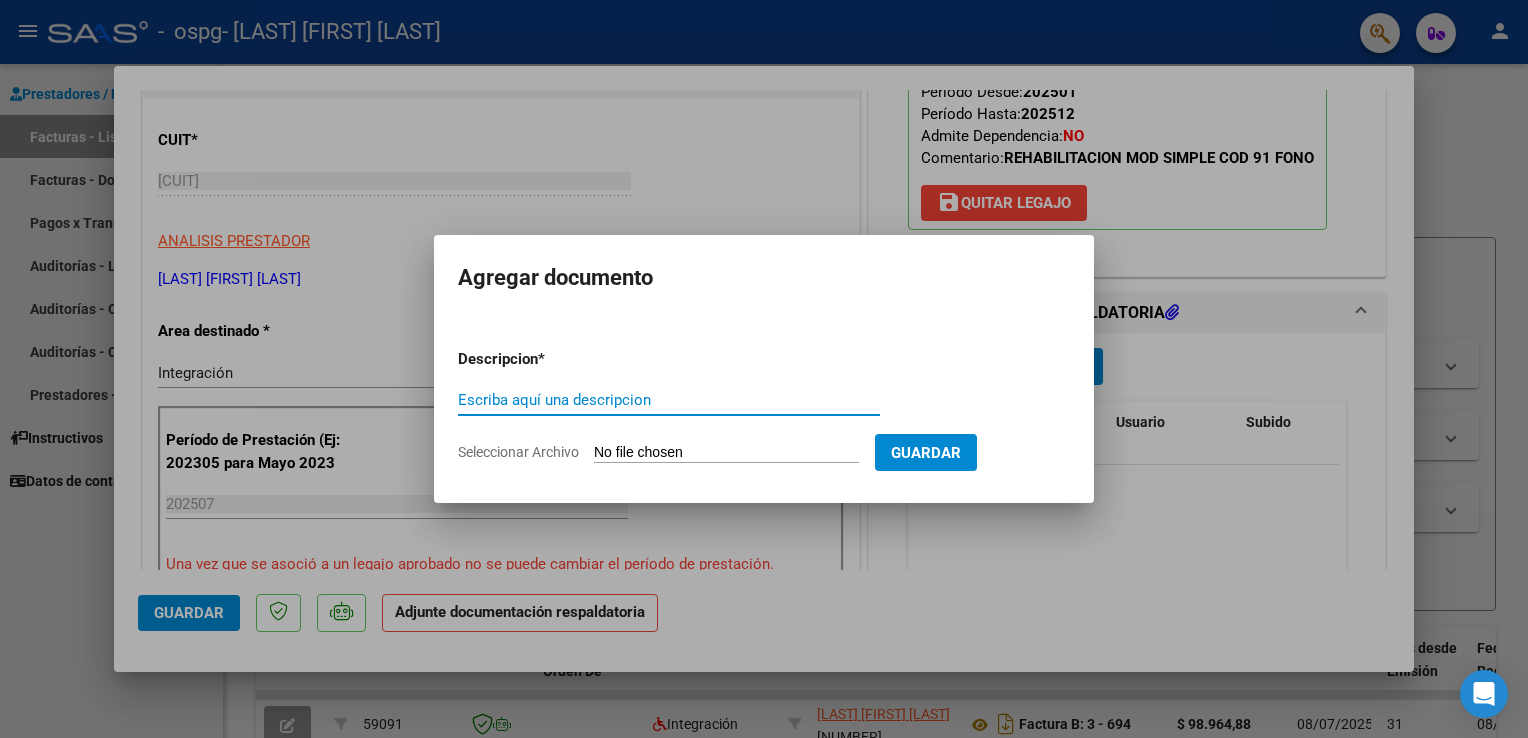 click on "Escriba aquí una descripcion" at bounding box center (669, 400) 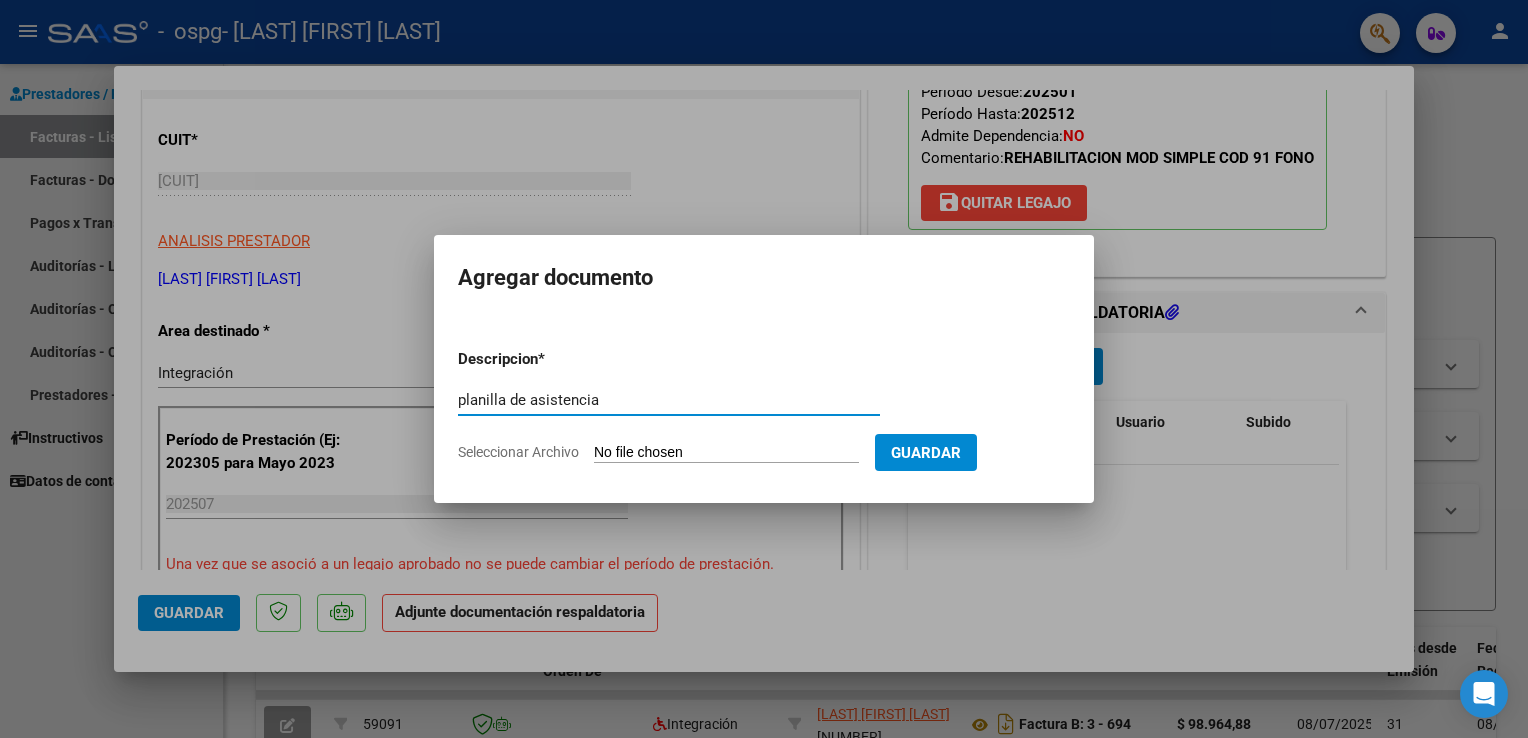 type on "planilla de asistencia" 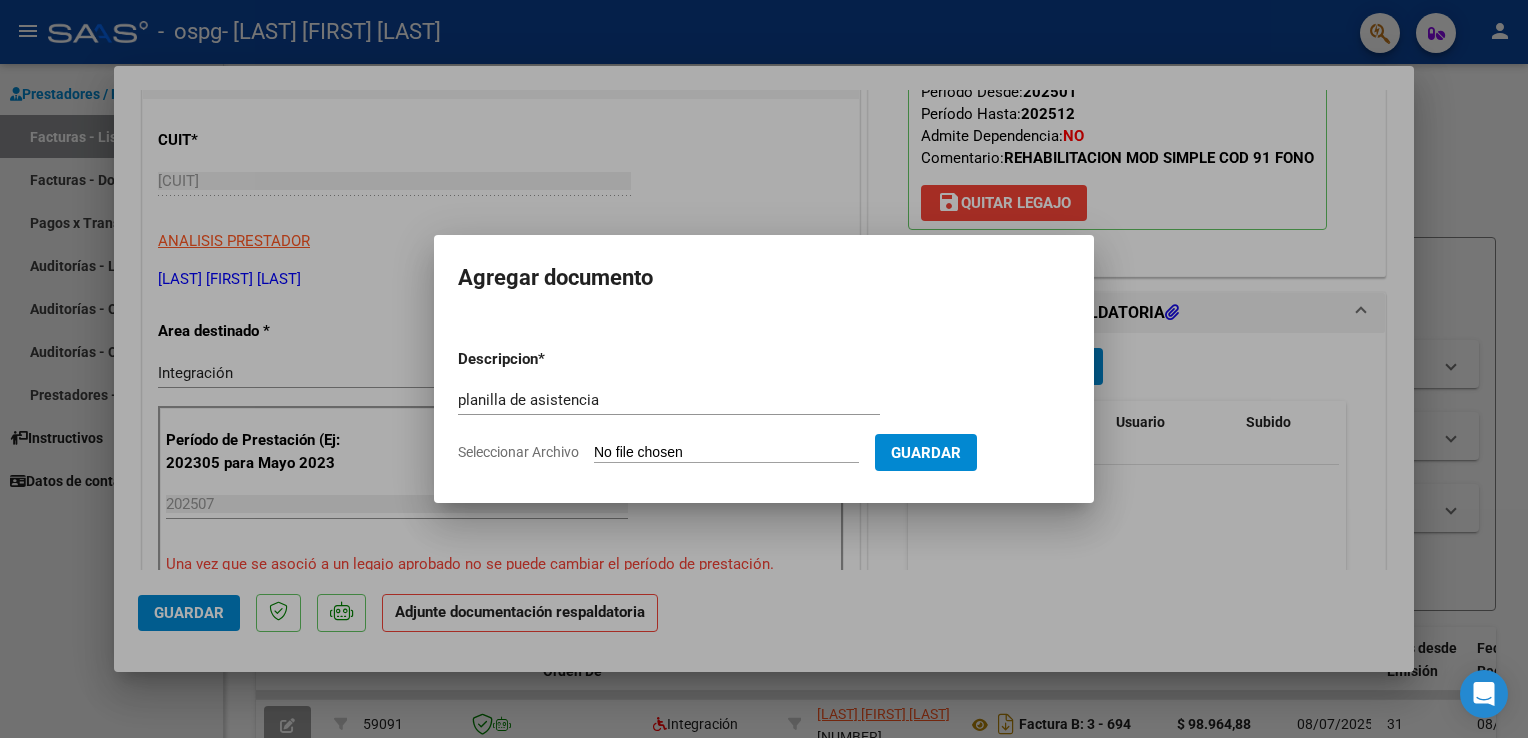 click on "Seleccionar Archivo" 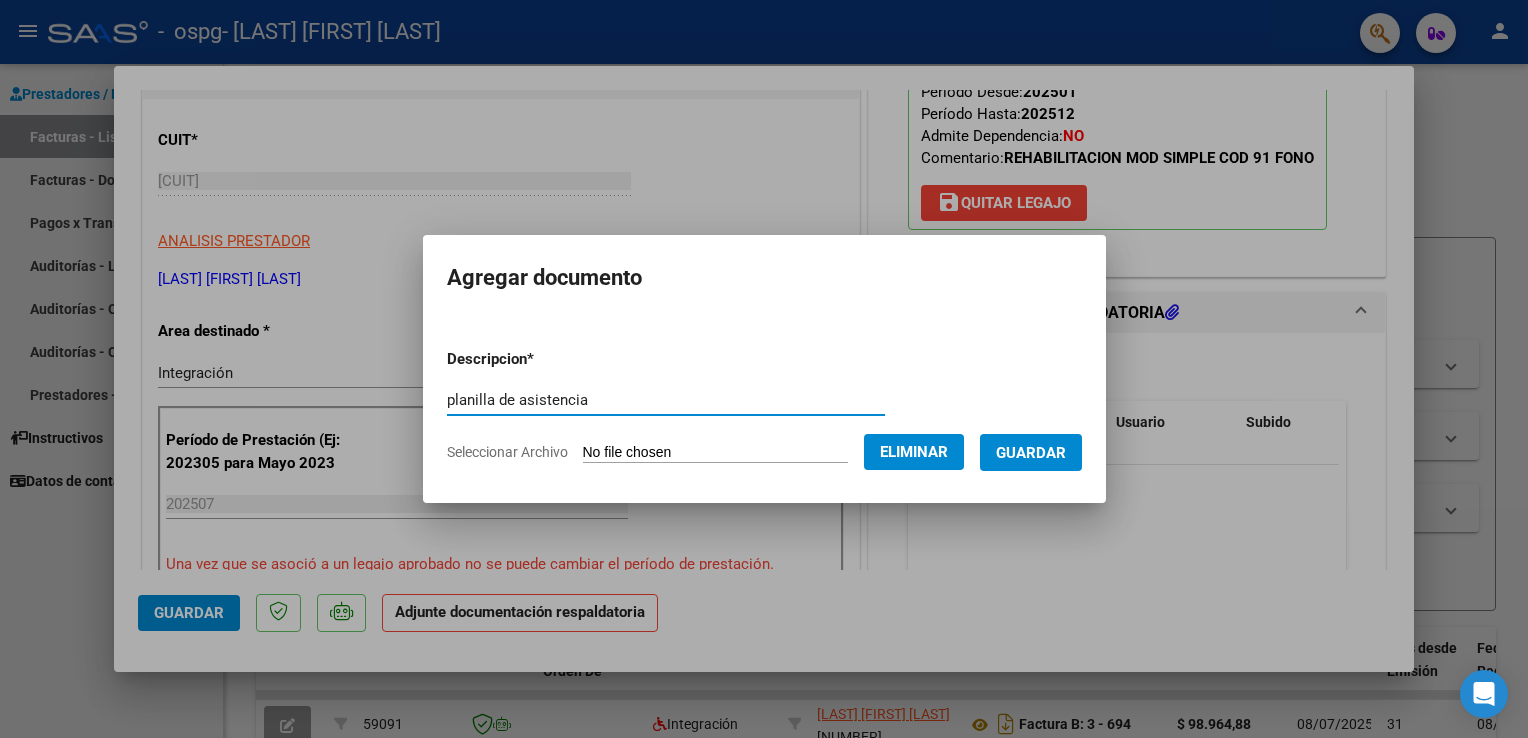 click on "planilla de asistencia" at bounding box center [666, 400] 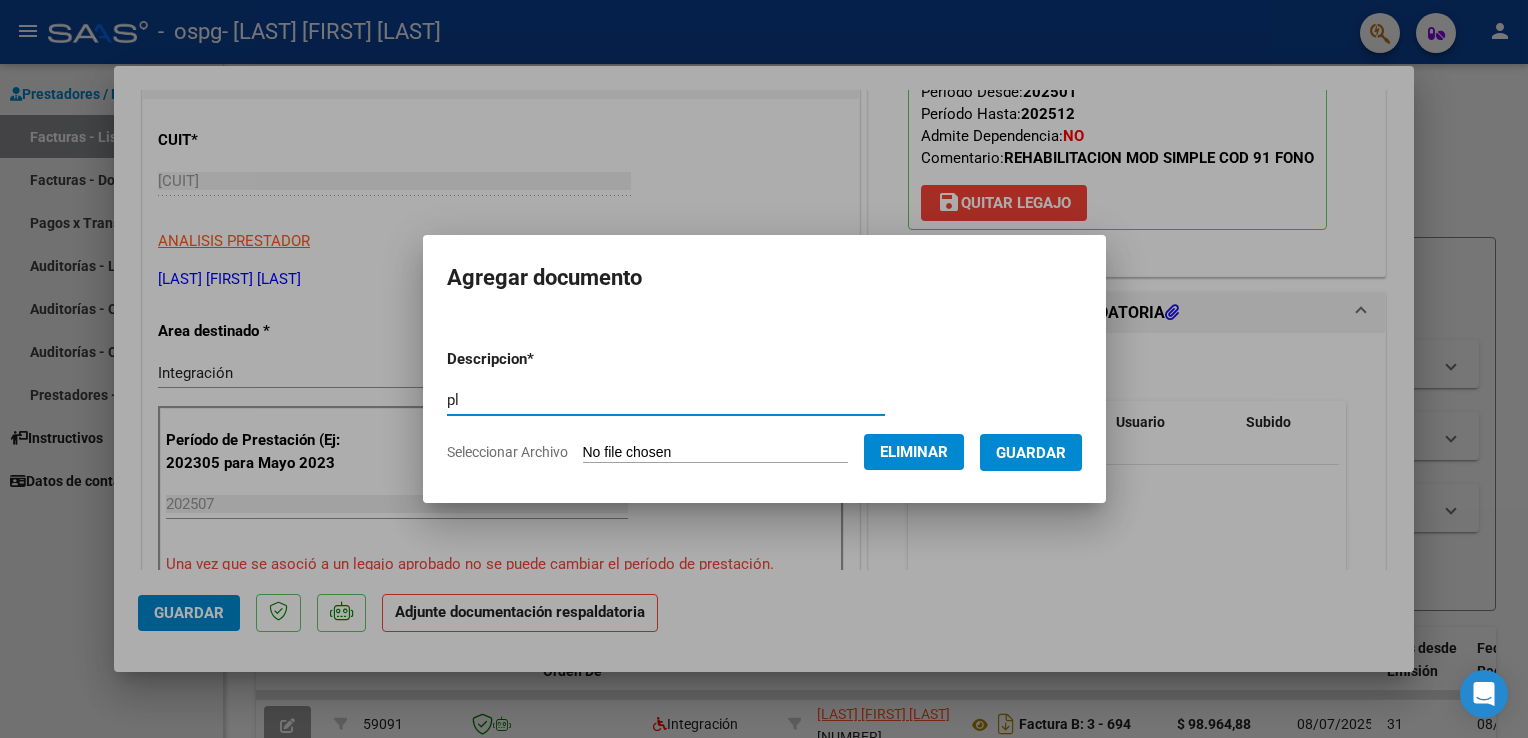 type on "p" 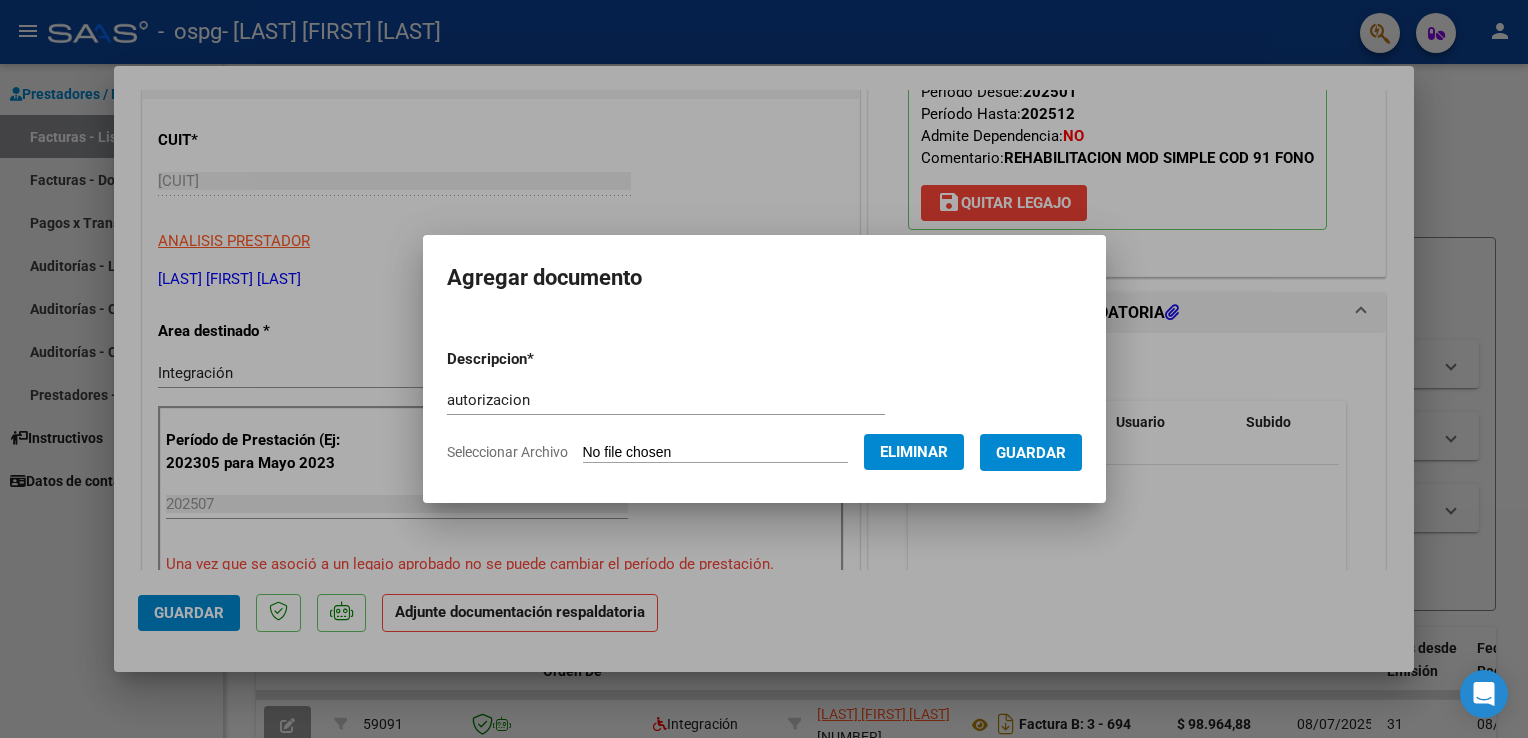 click on "Seleccionar Archivo" 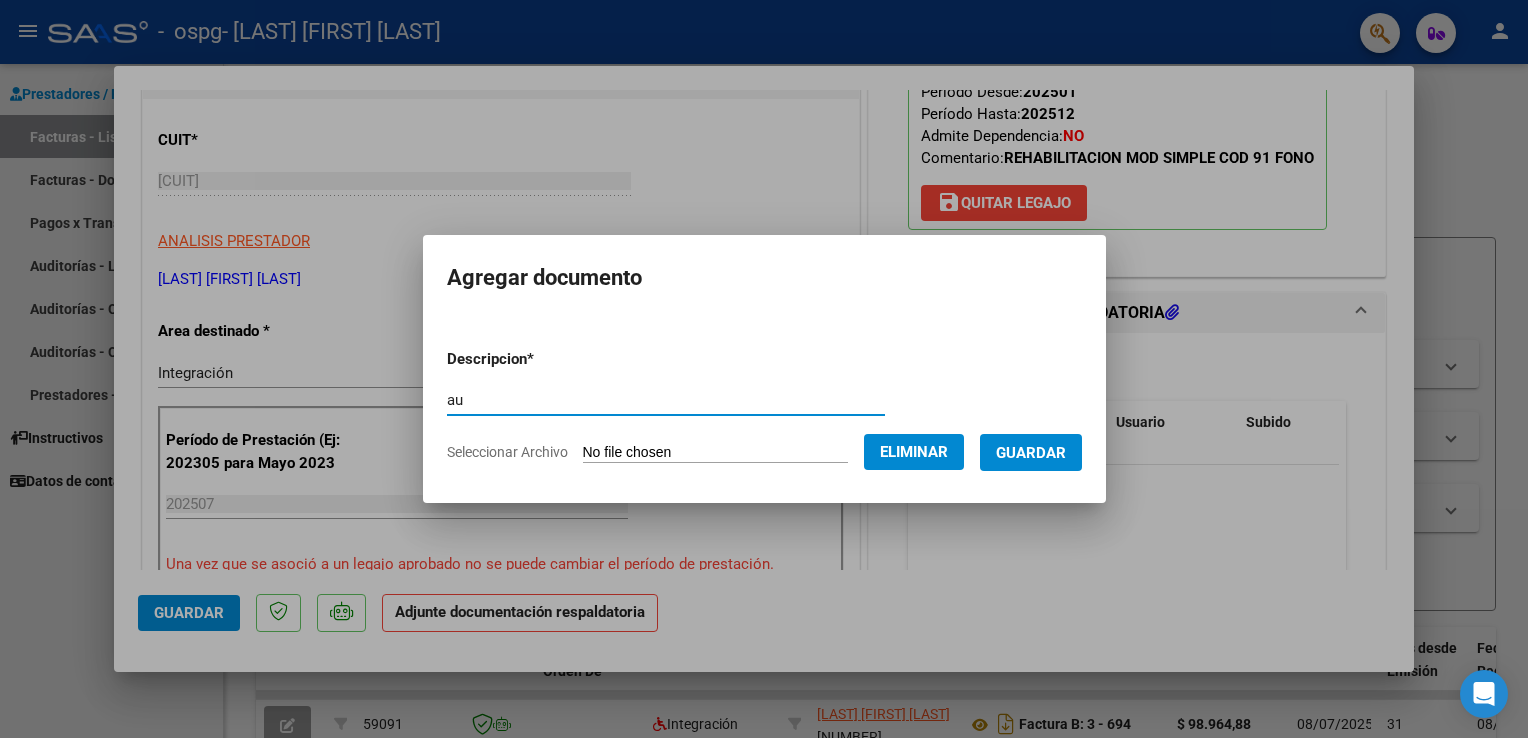 type on "a" 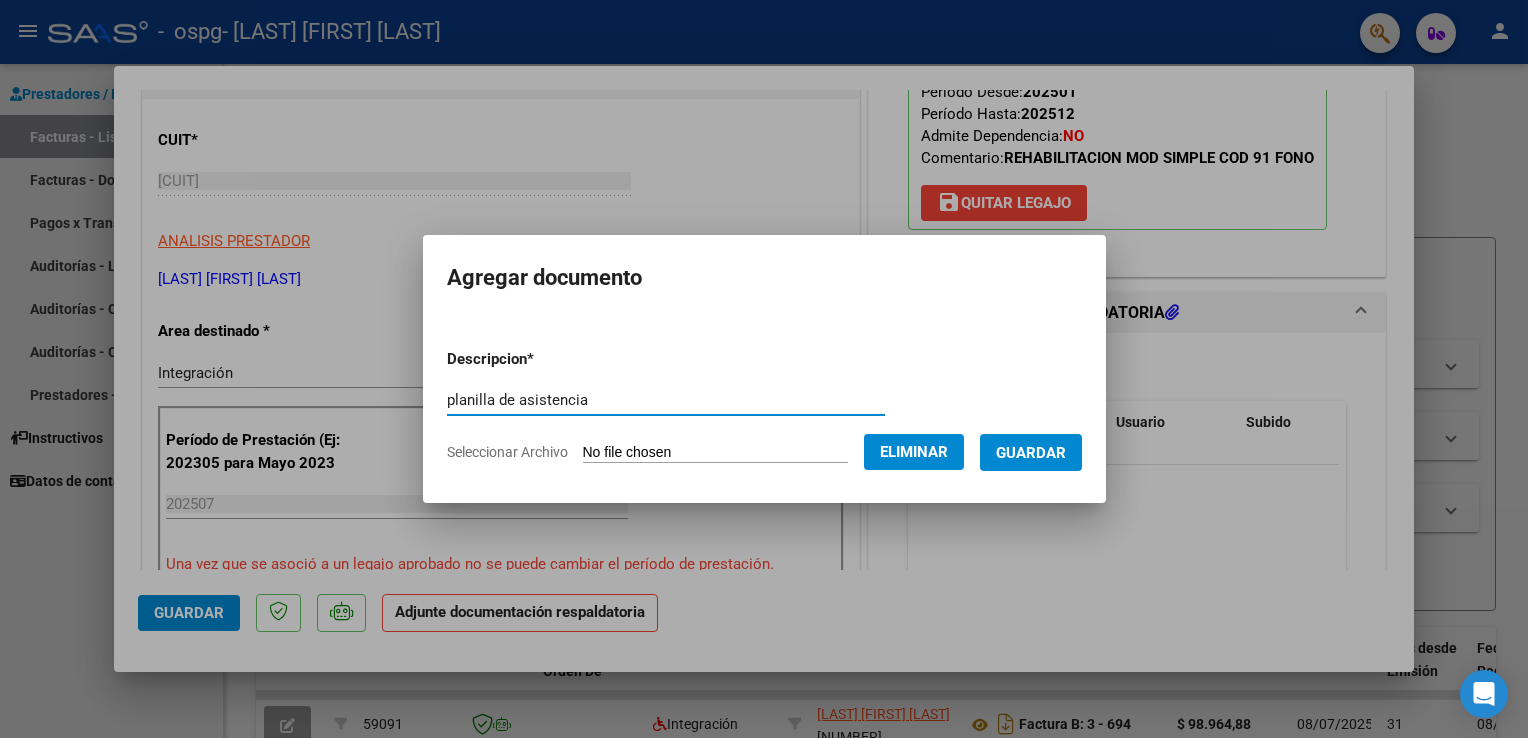 type on "planilla de asistencia" 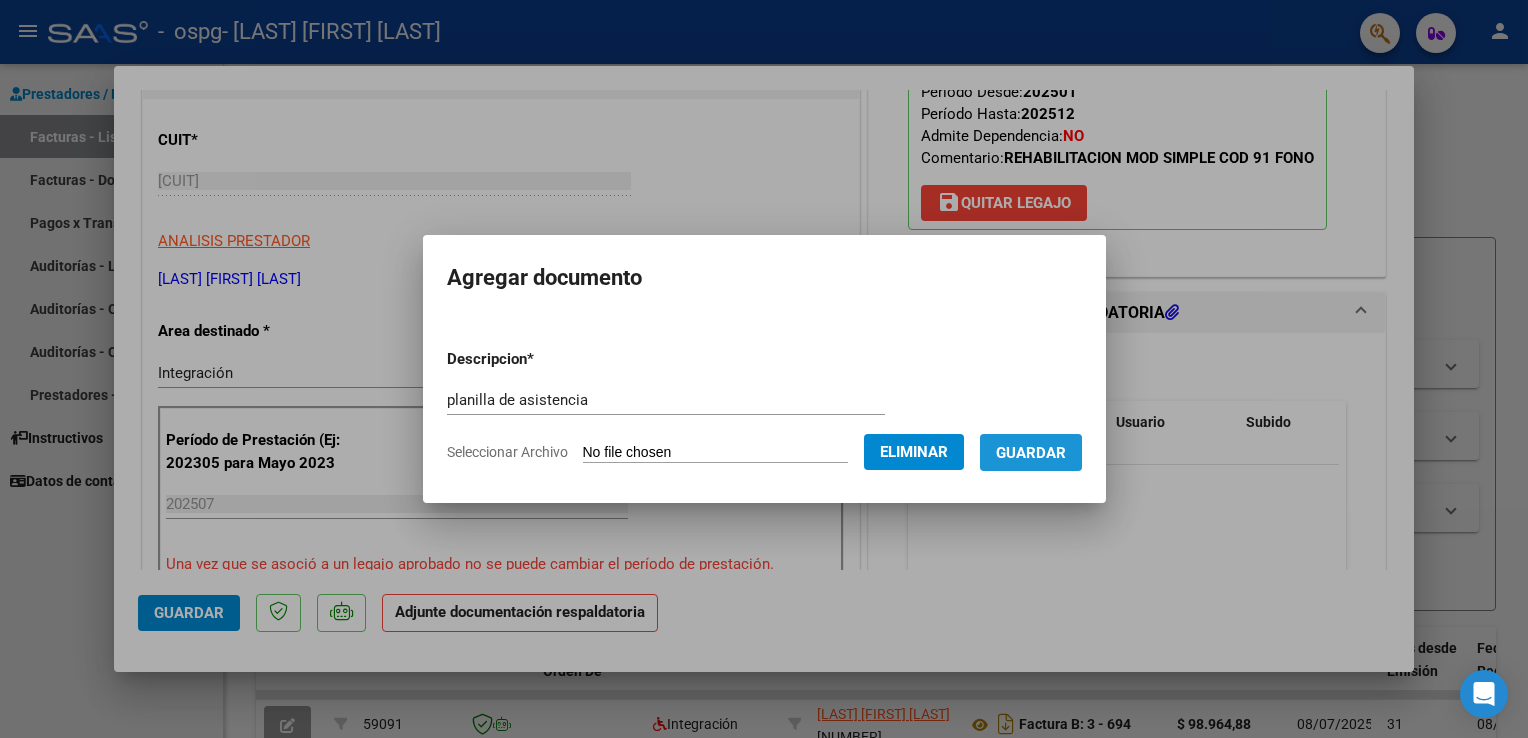 click on "Guardar" at bounding box center (1031, 453) 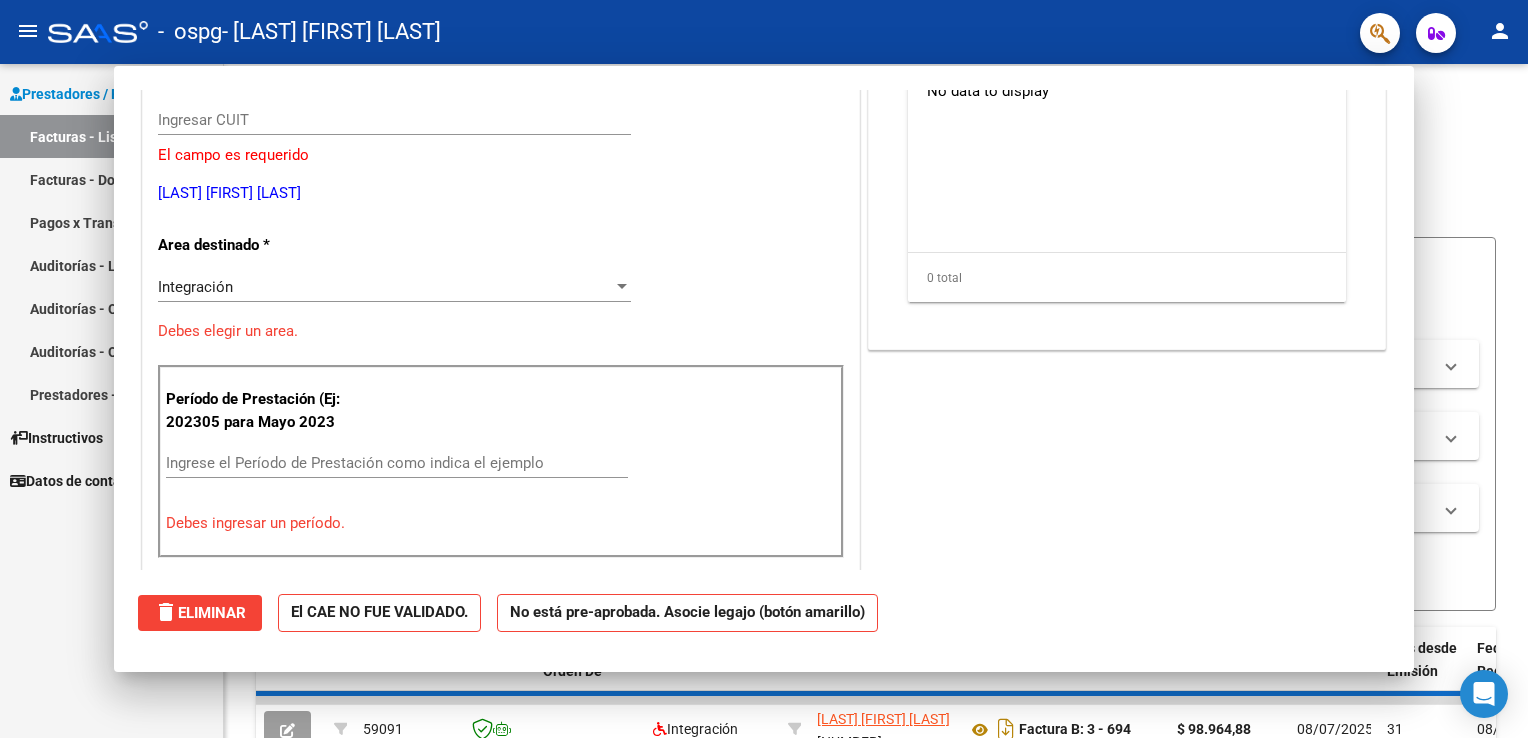 scroll, scrollTop: 0, scrollLeft: 0, axis: both 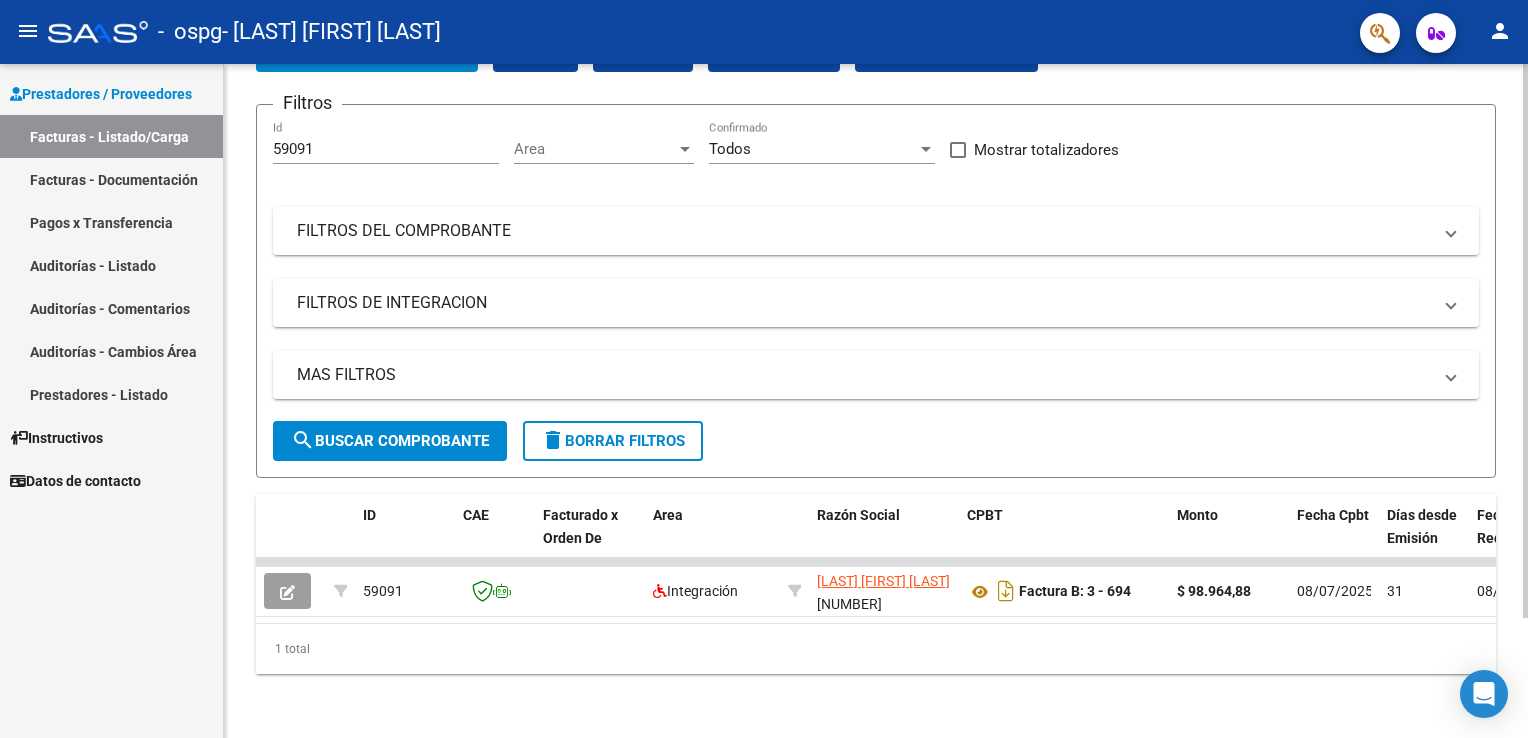 click 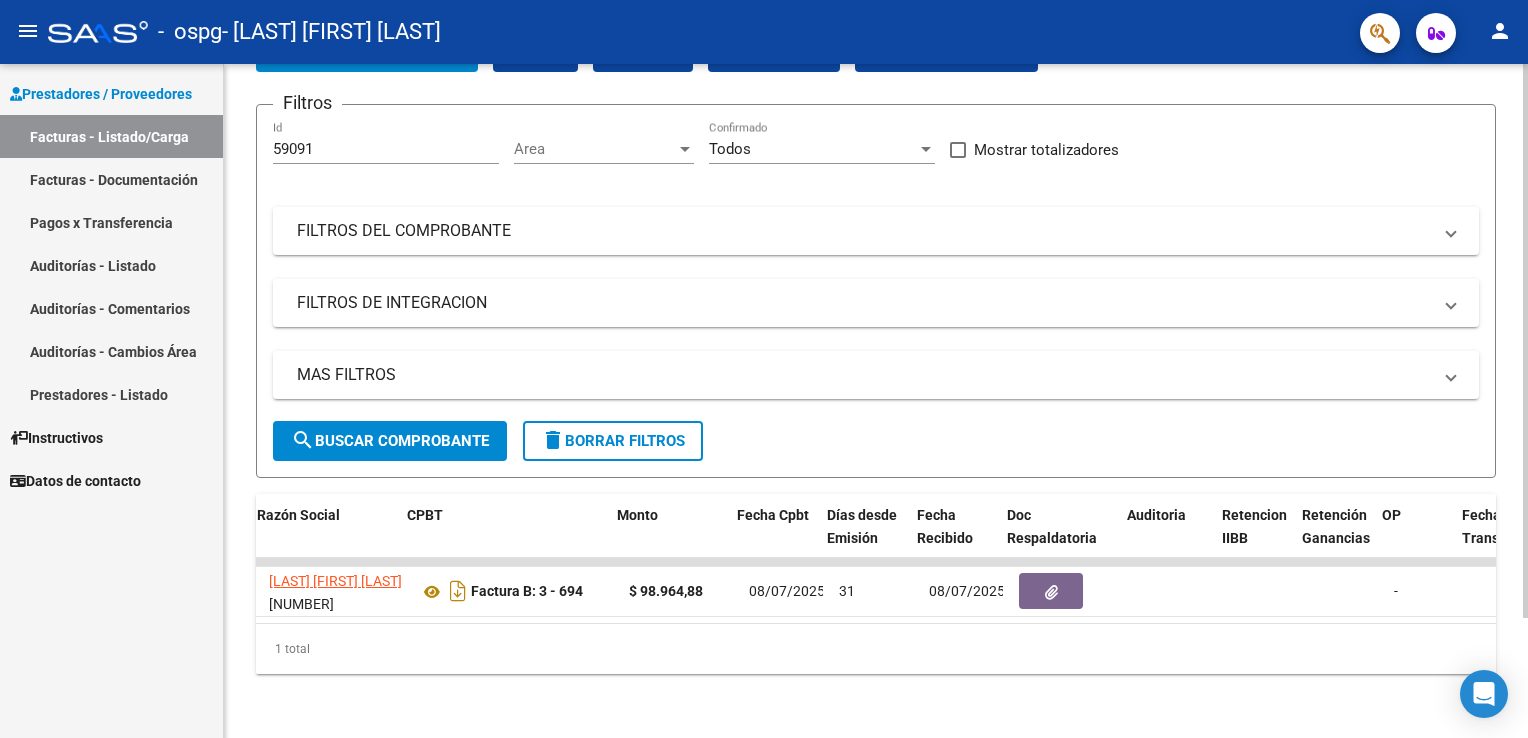 scroll, scrollTop: 0, scrollLeft: 560, axis: horizontal 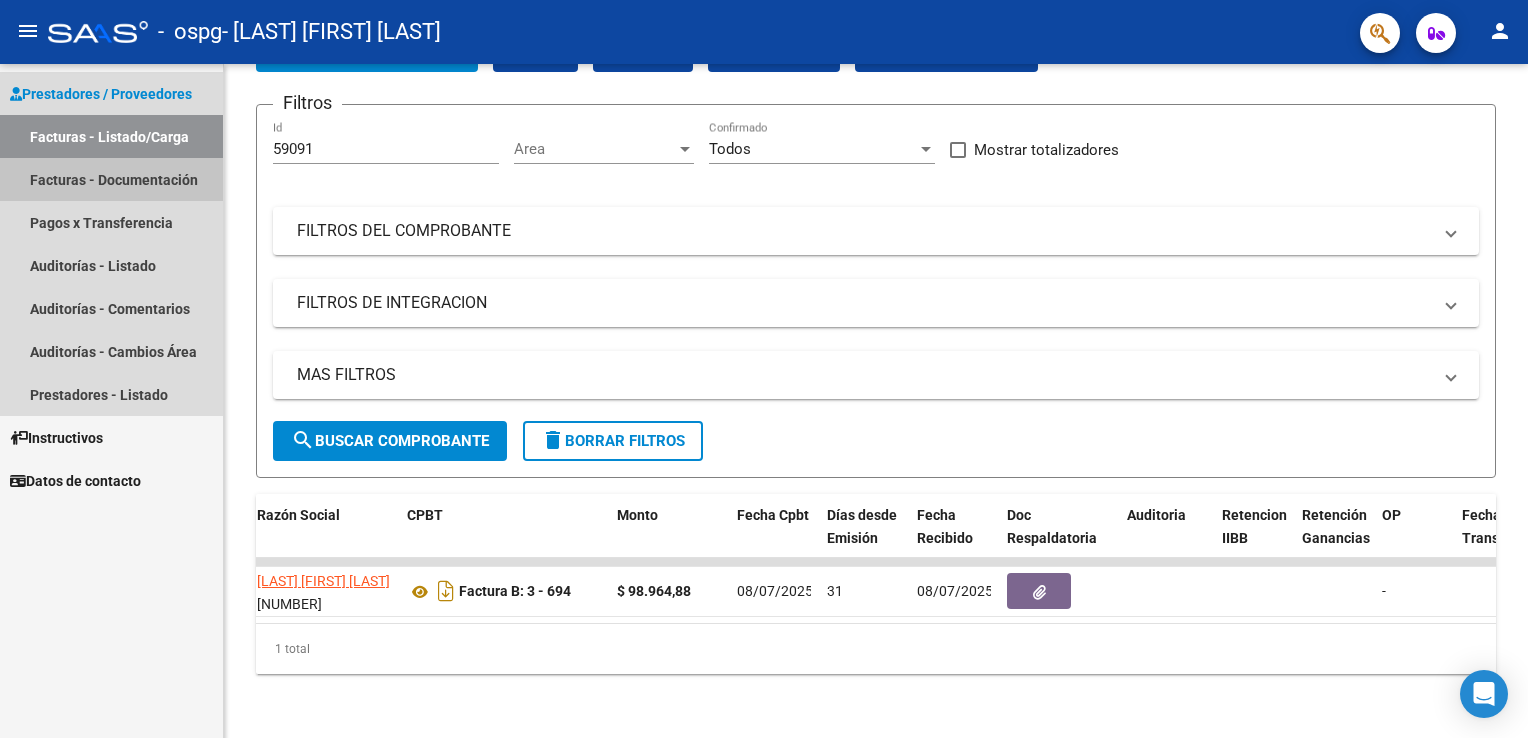 click on "Facturas - Documentación" at bounding box center [111, 179] 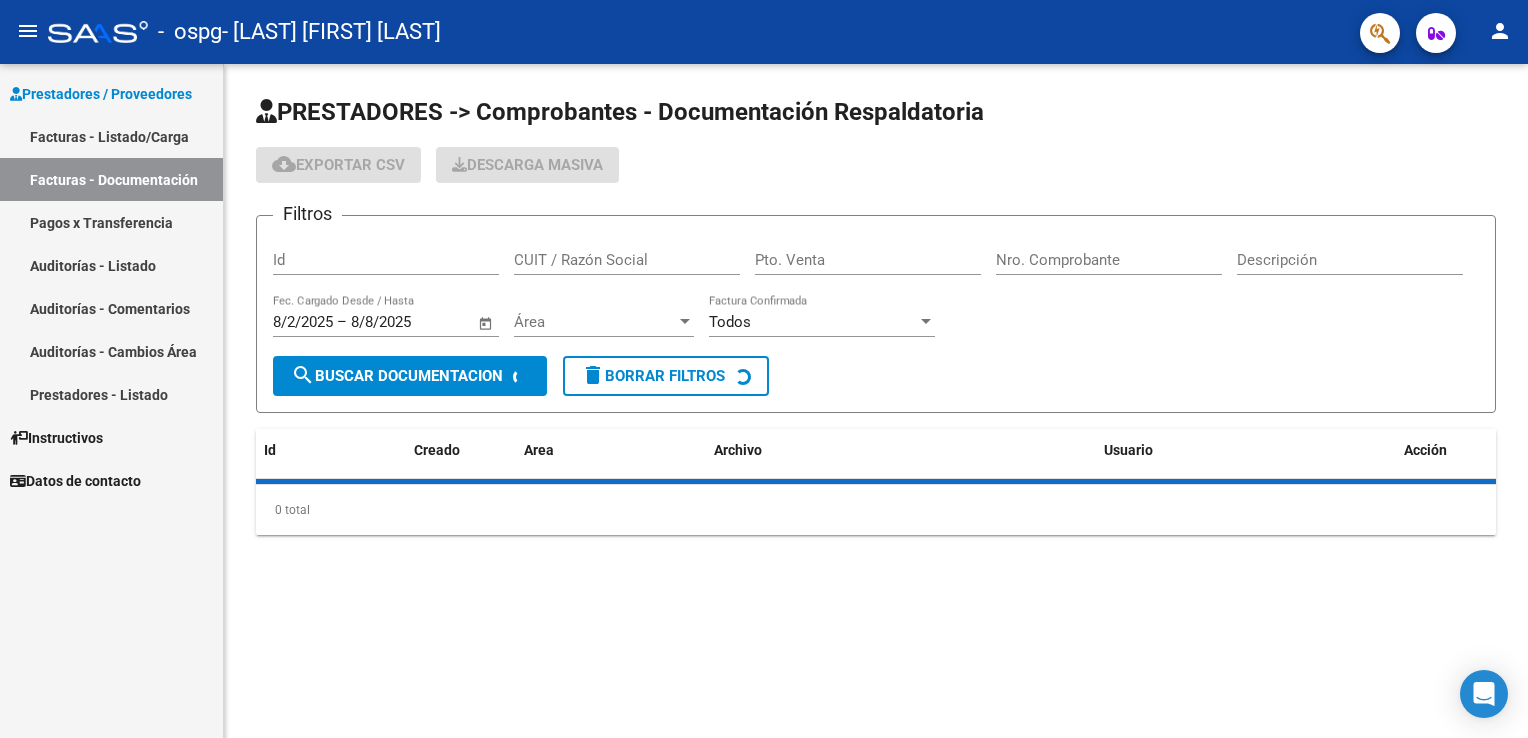 scroll, scrollTop: 0, scrollLeft: 0, axis: both 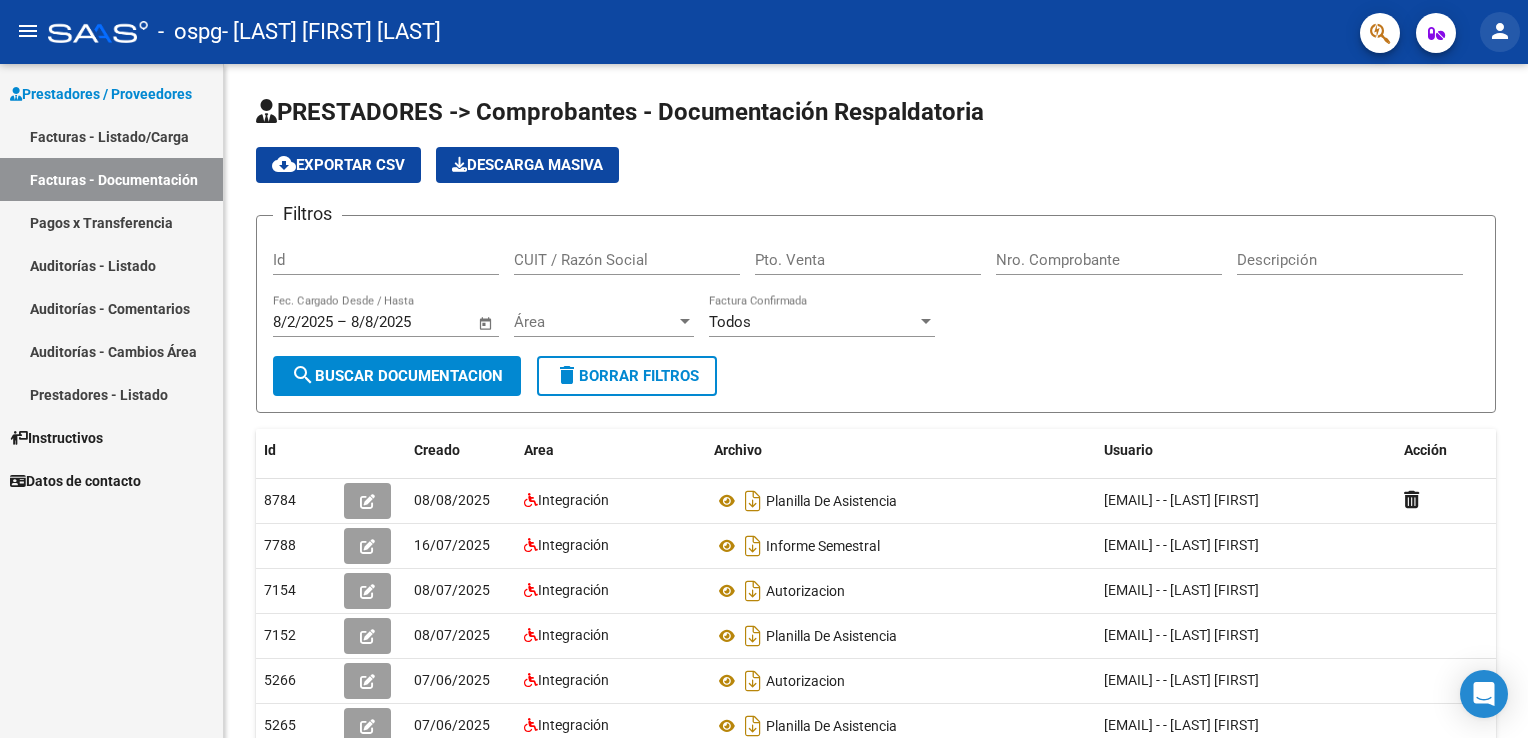 click on "person" 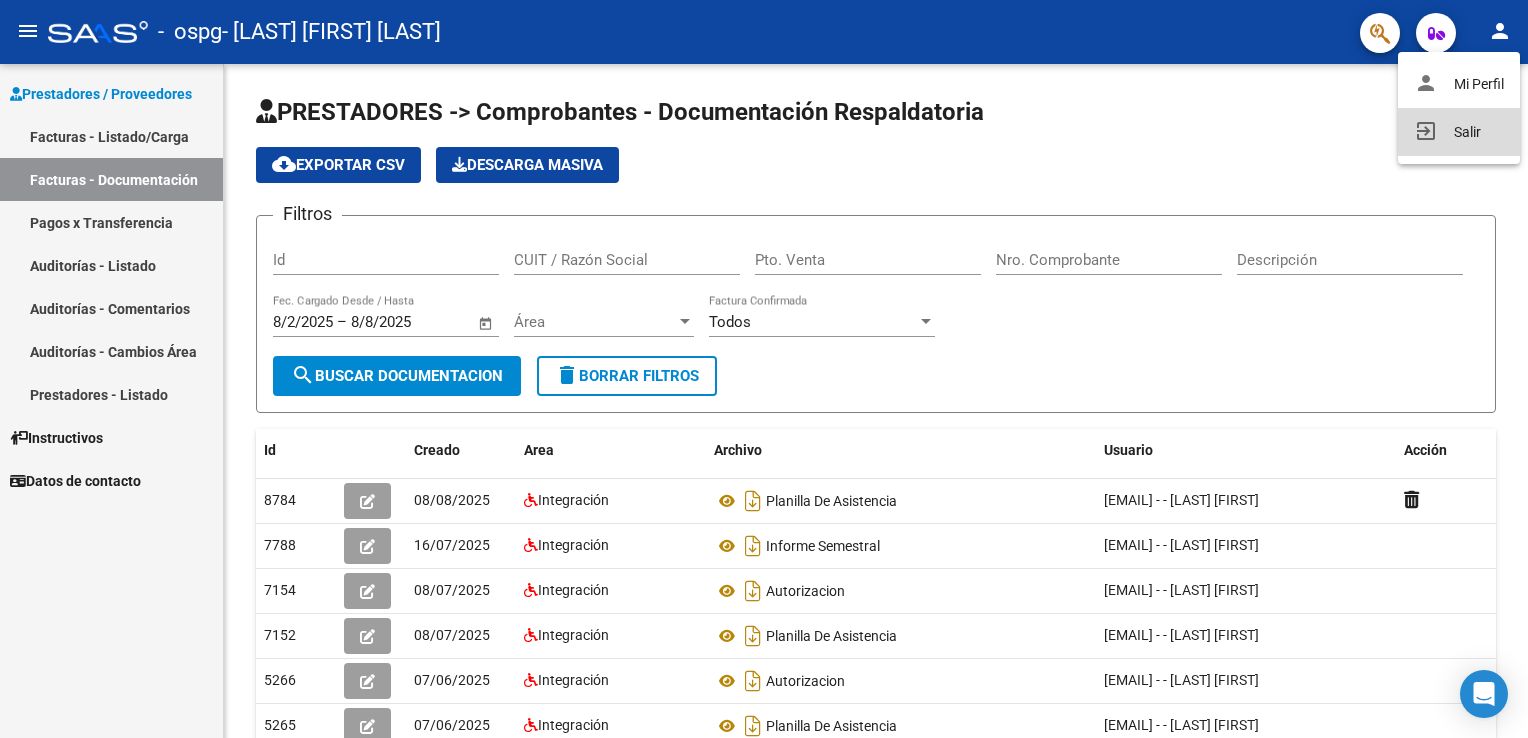 click on "exit_to_app  Salir" at bounding box center [1459, 132] 